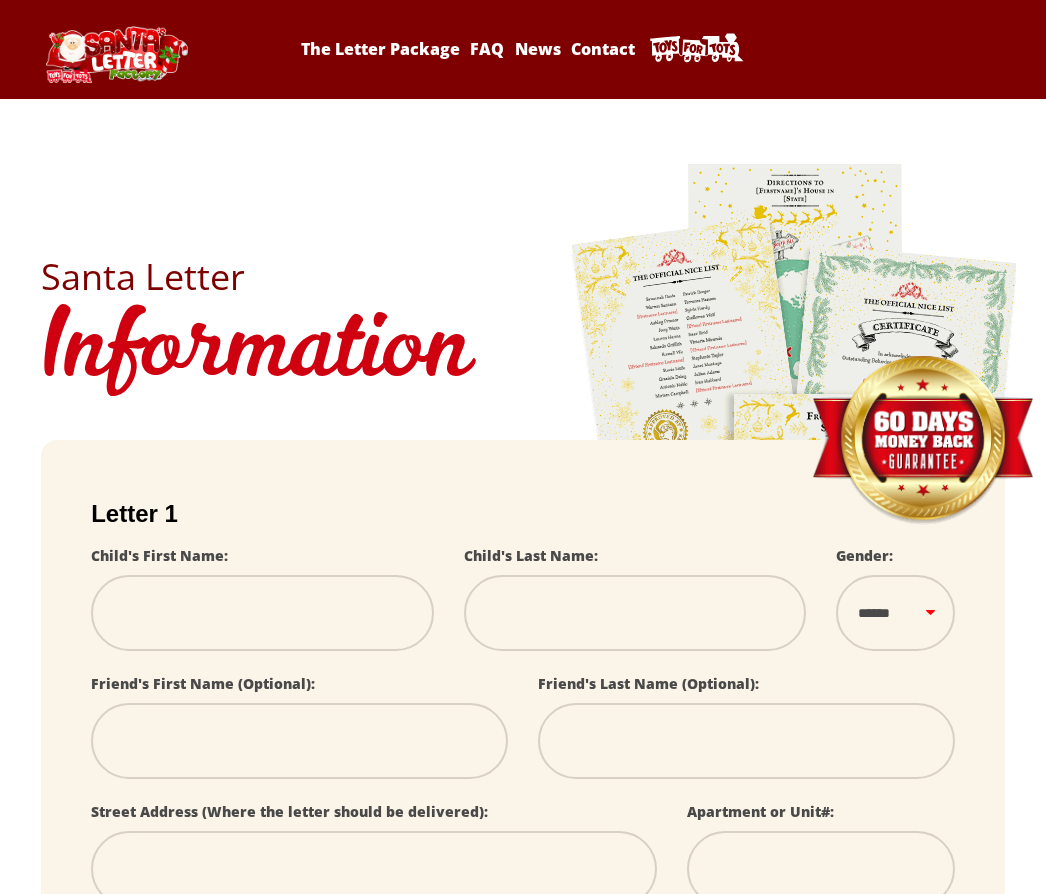 scroll, scrollTop: 0, scrollLeft: 0, axis: both 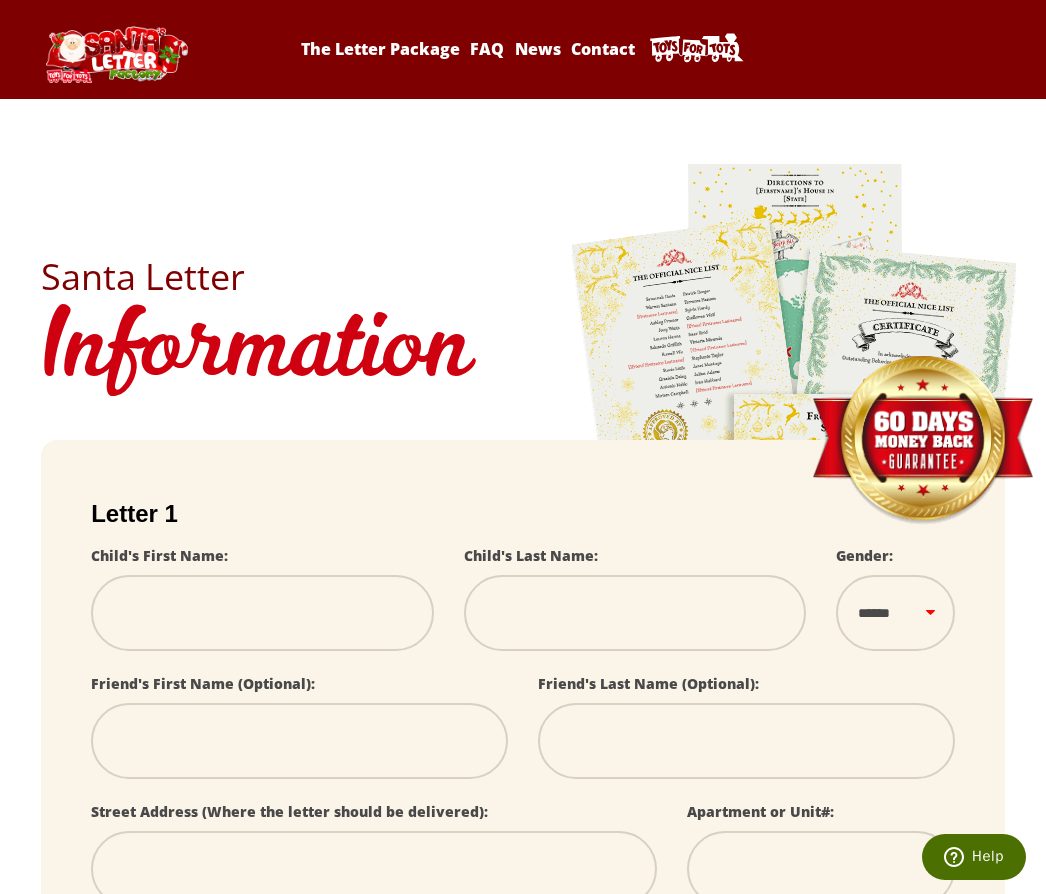 click at bounding box center (262, 613) 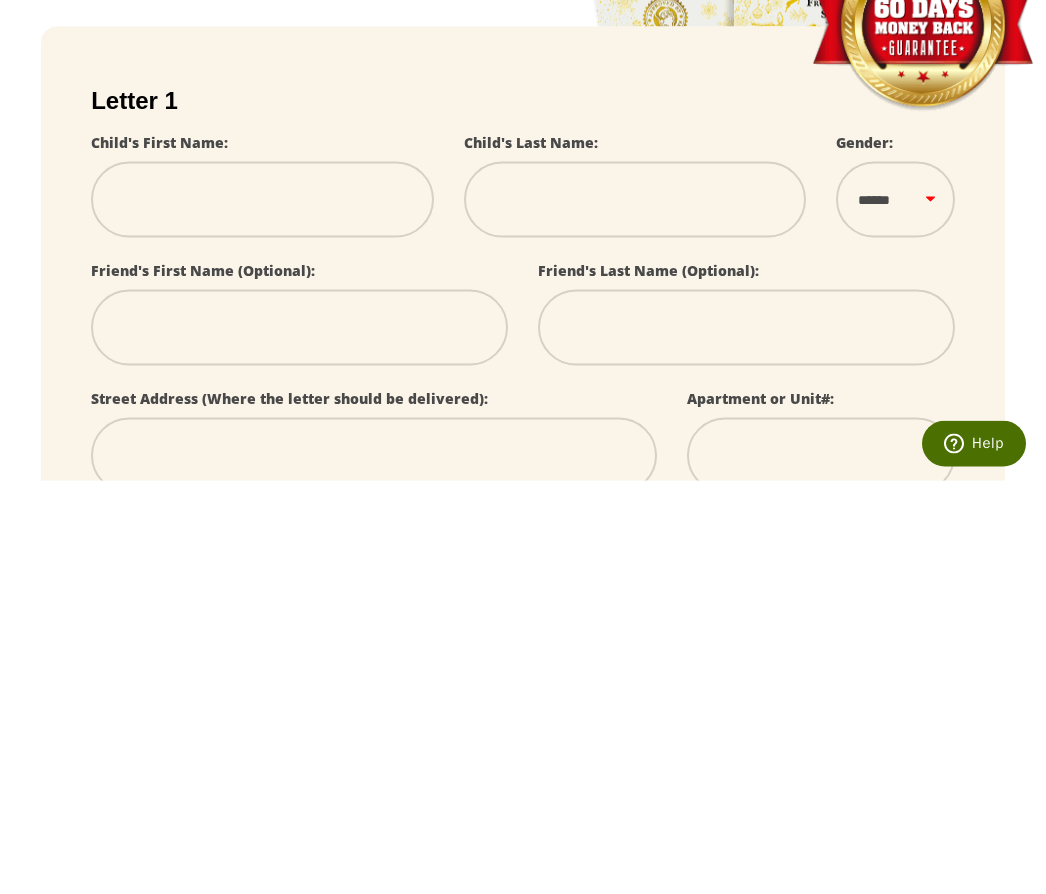 type on "*" 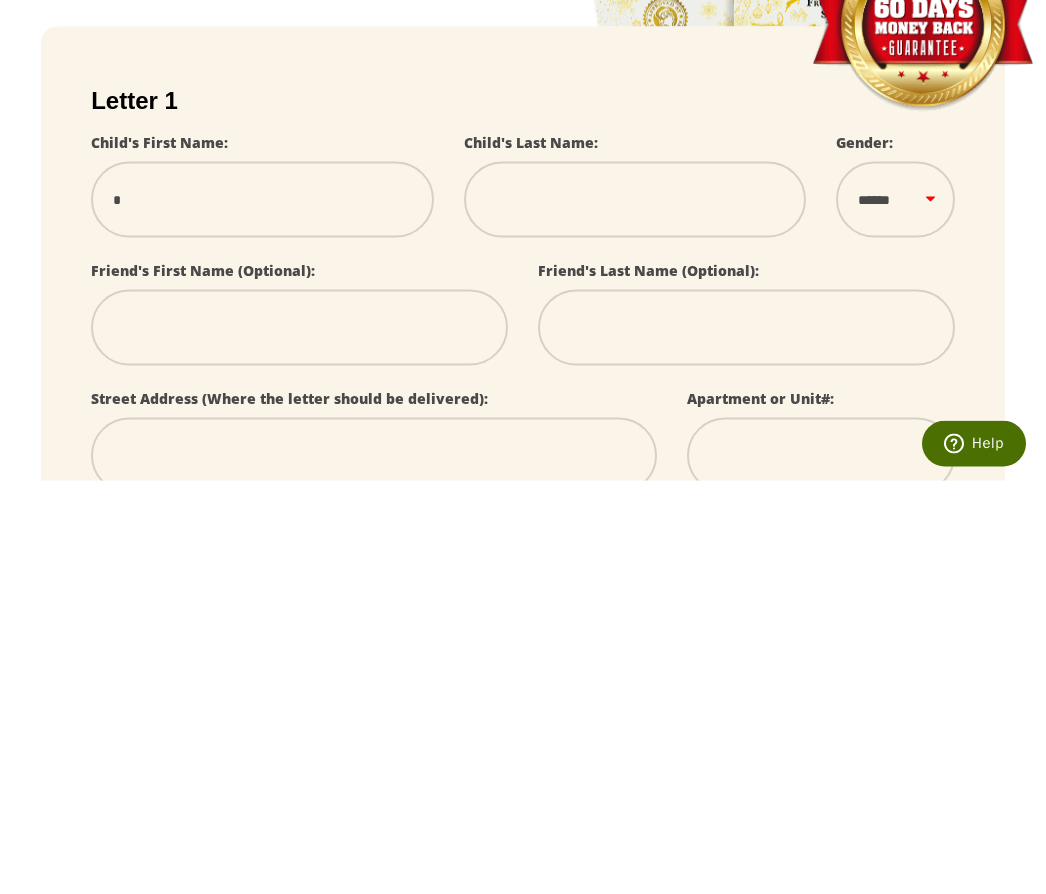 type on "**" 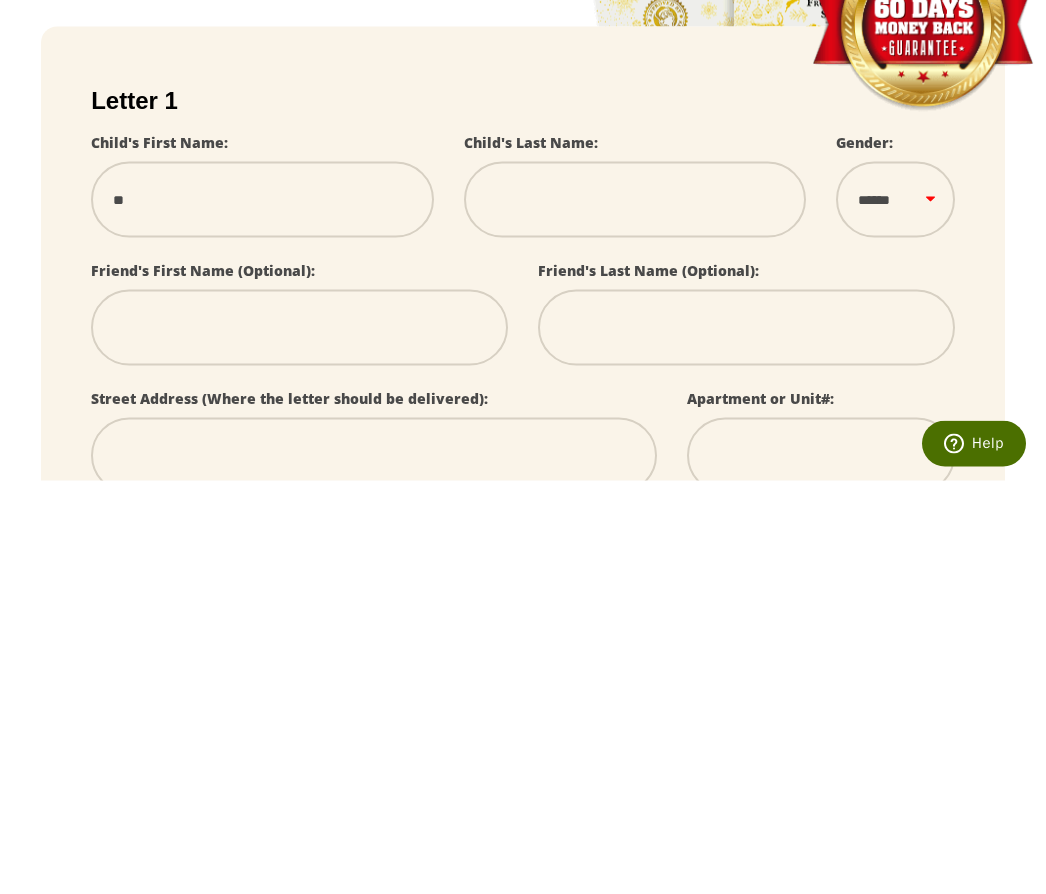 select 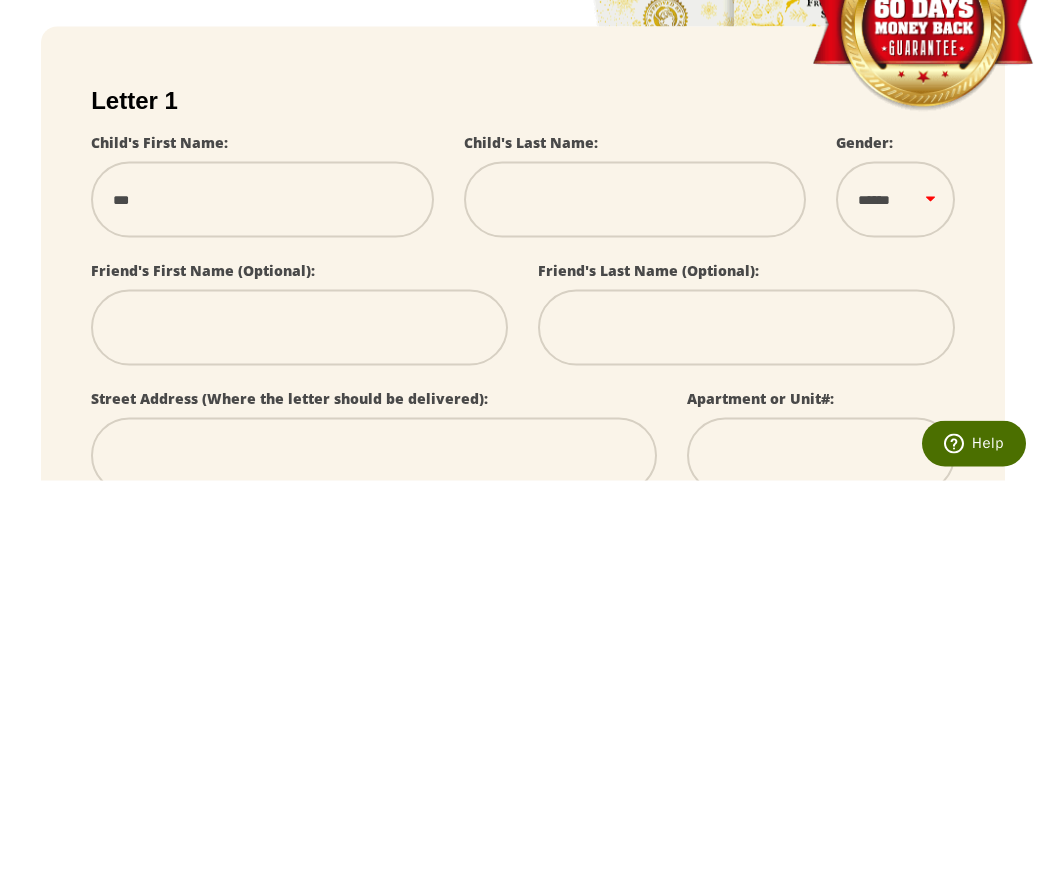 select 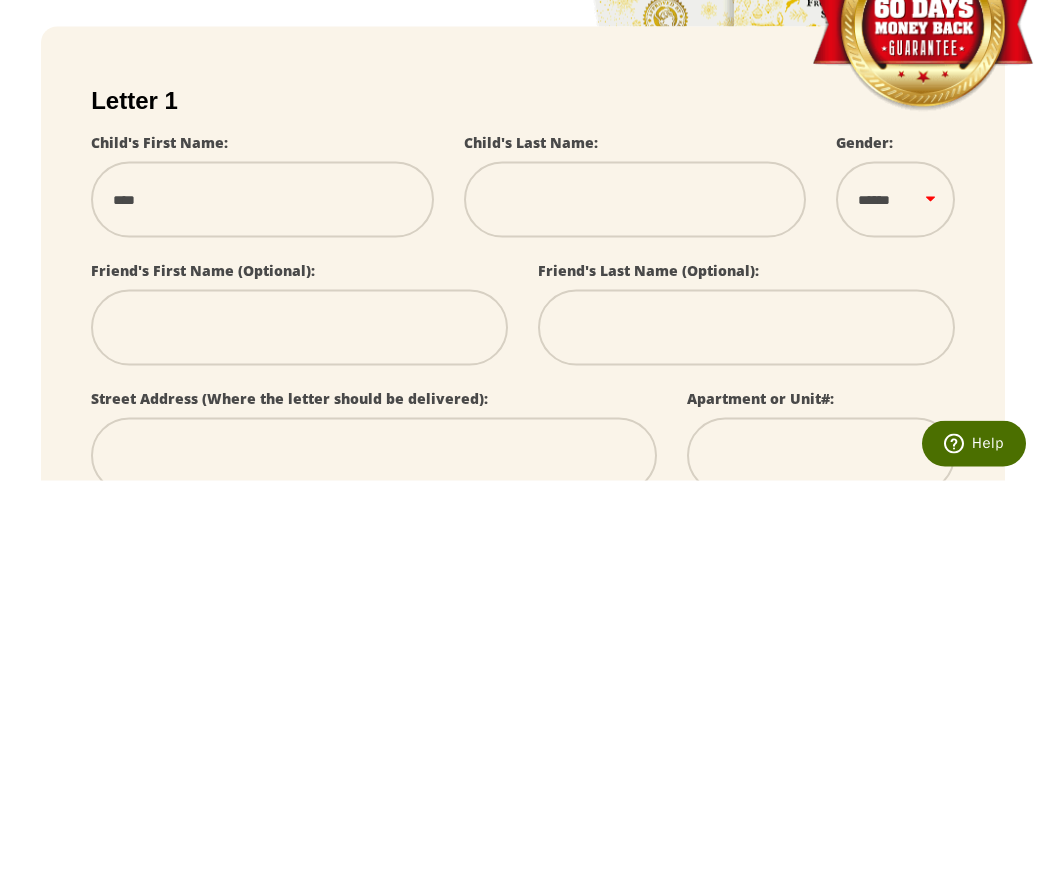 select 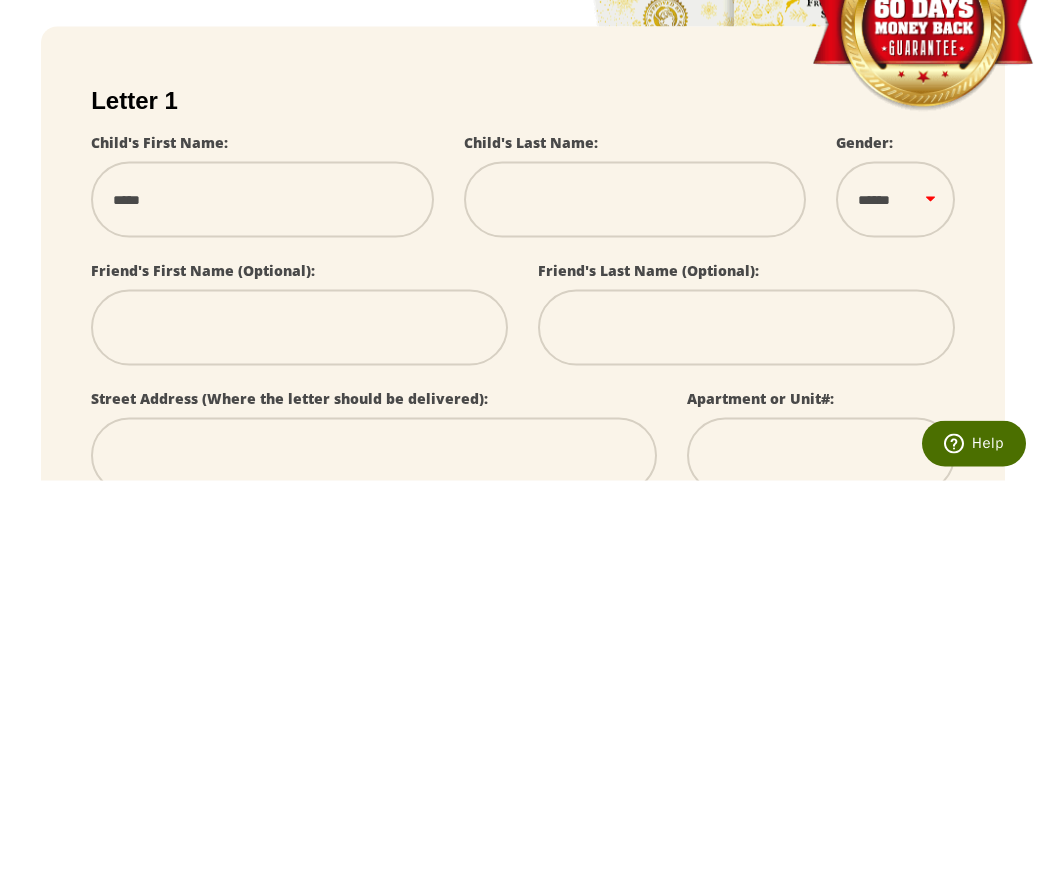 select 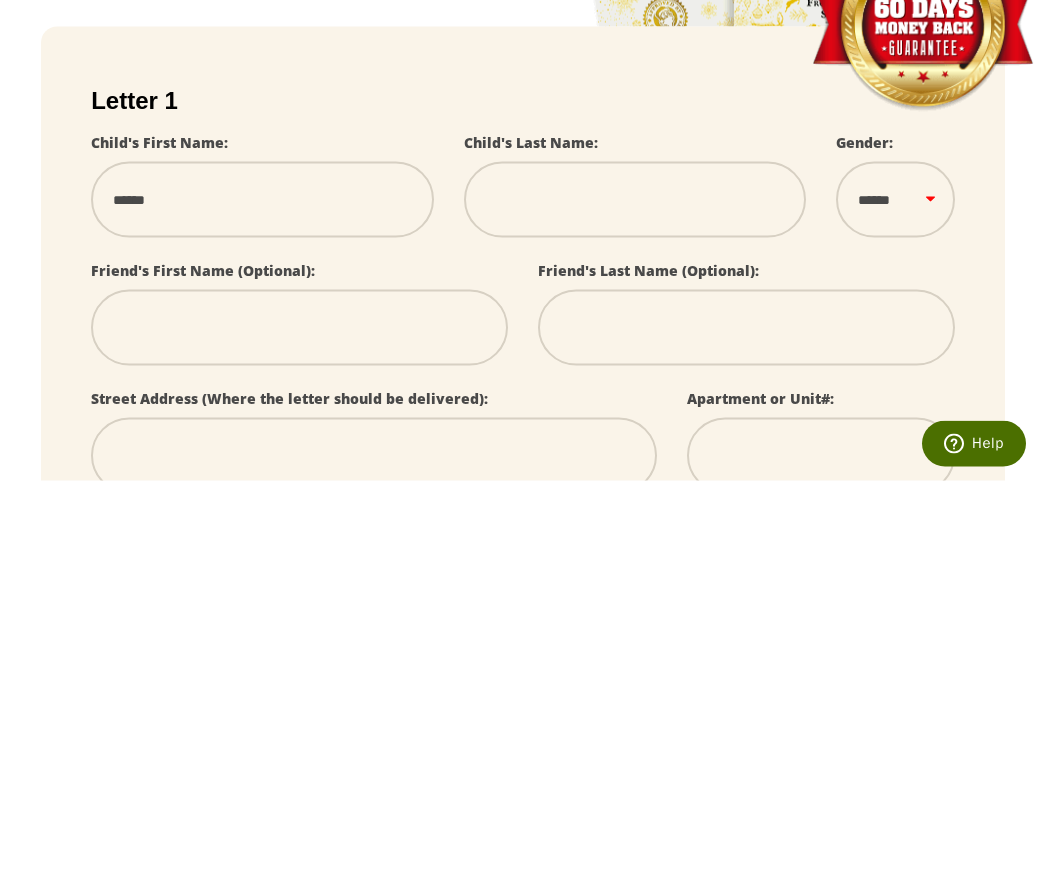 select 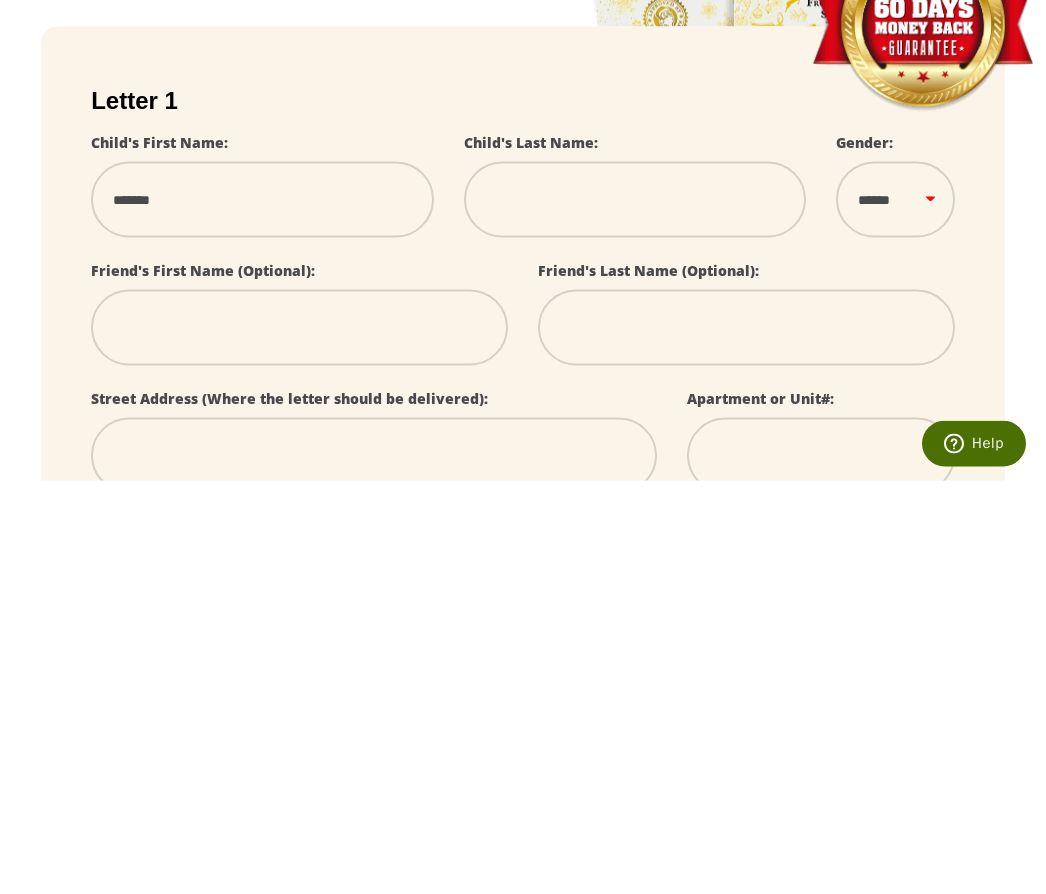 select 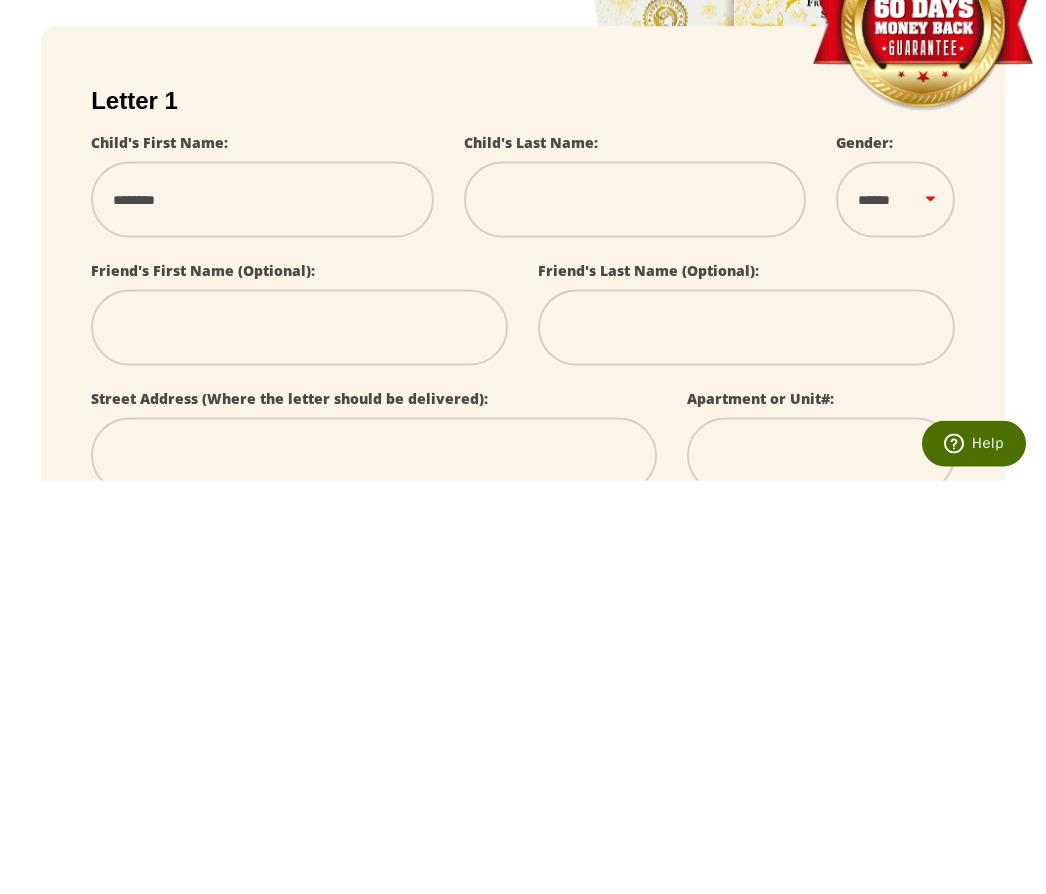 type on "*********" 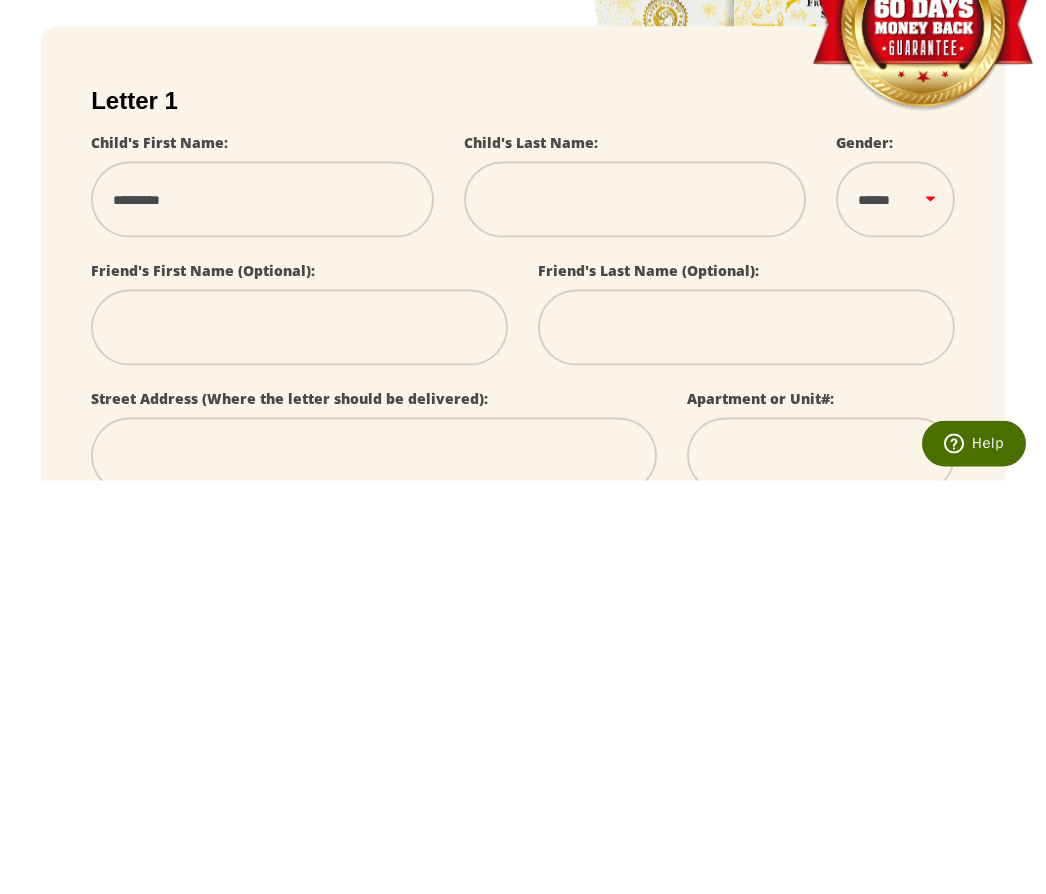 select 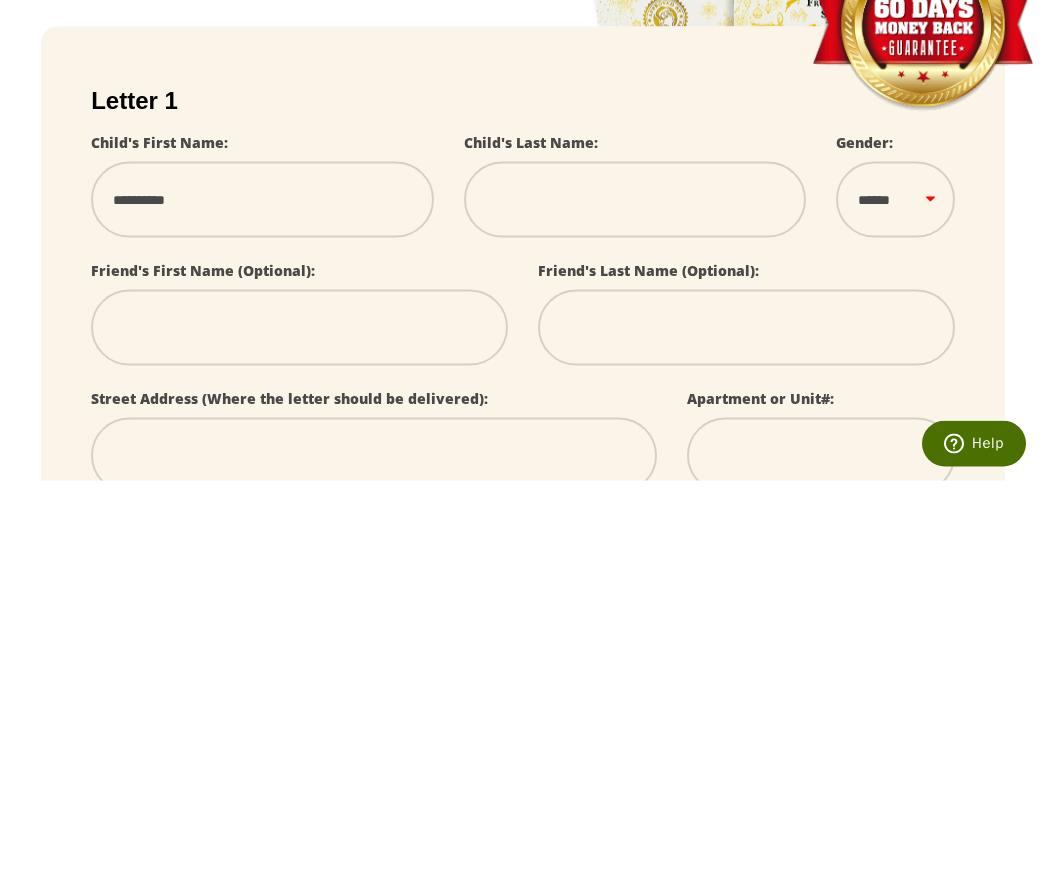 select 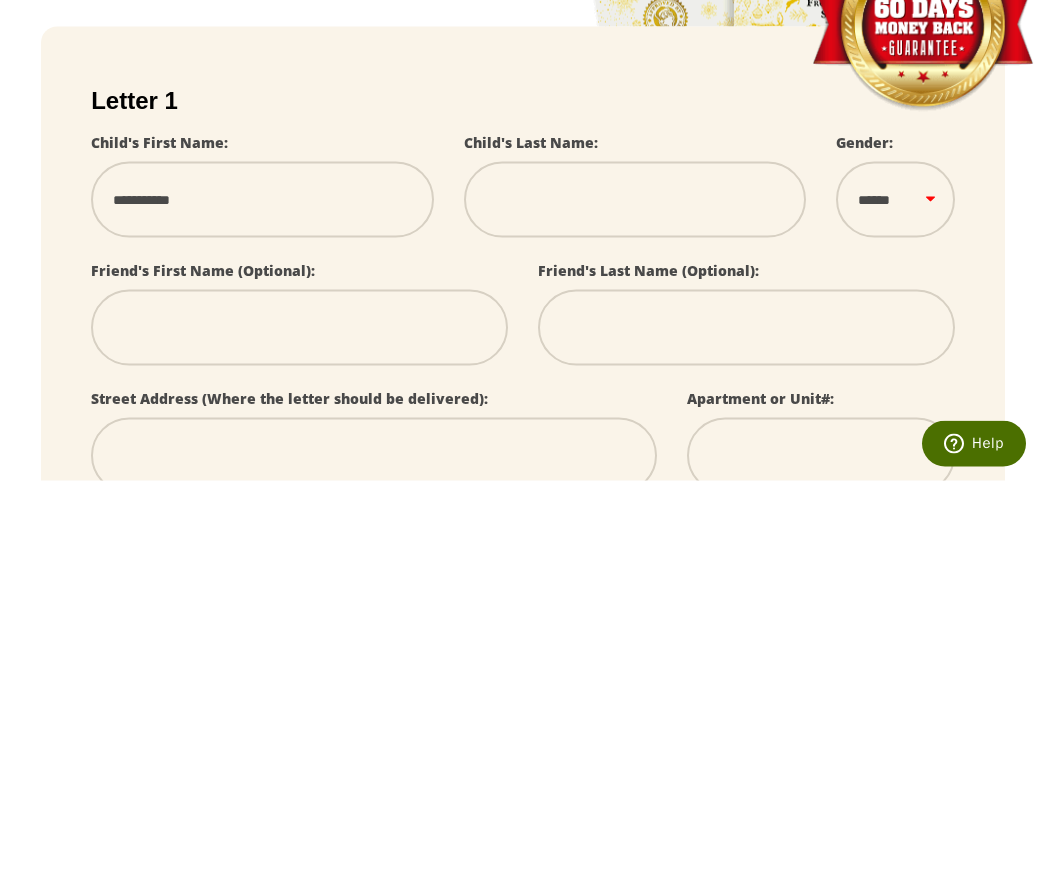 select 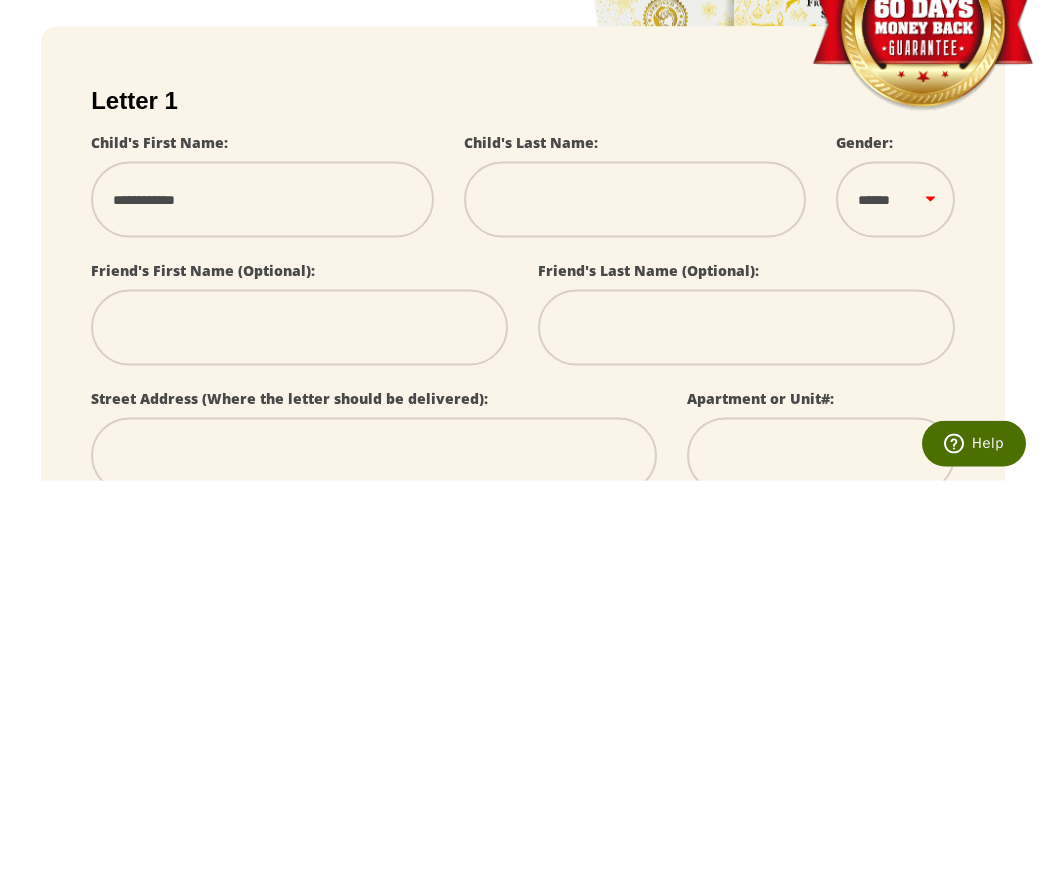 select 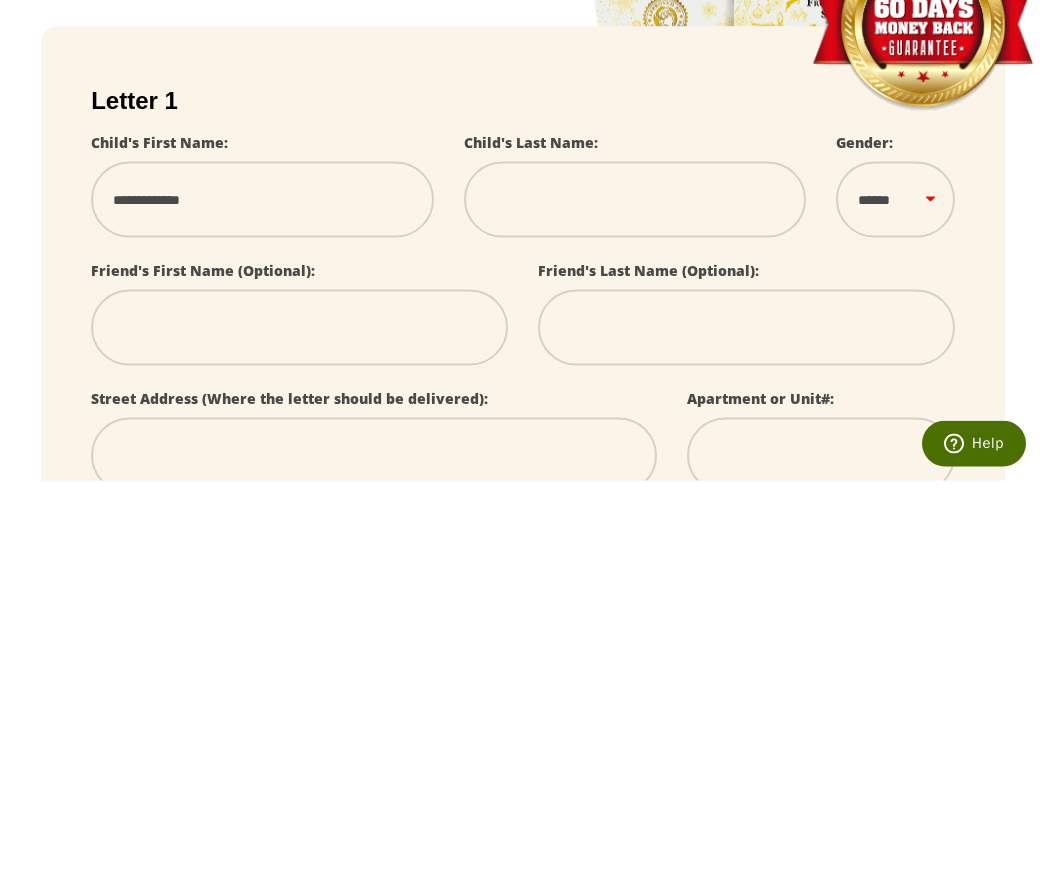 select 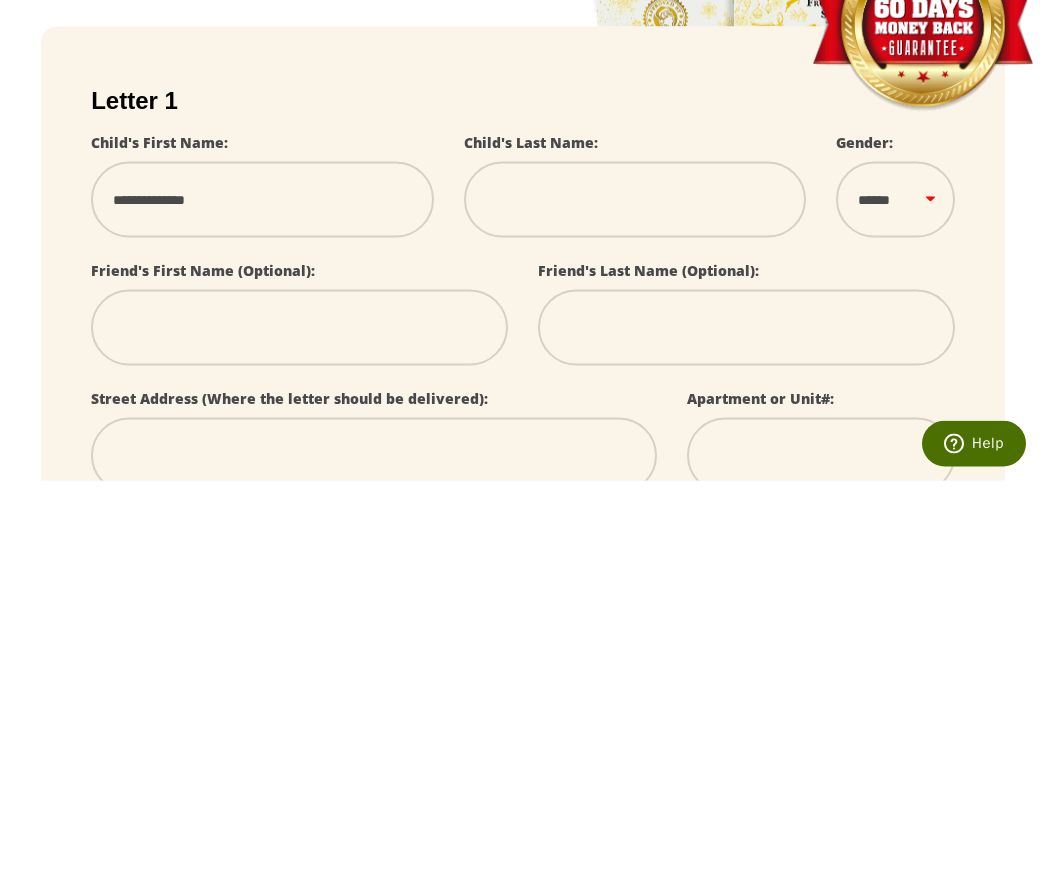 select 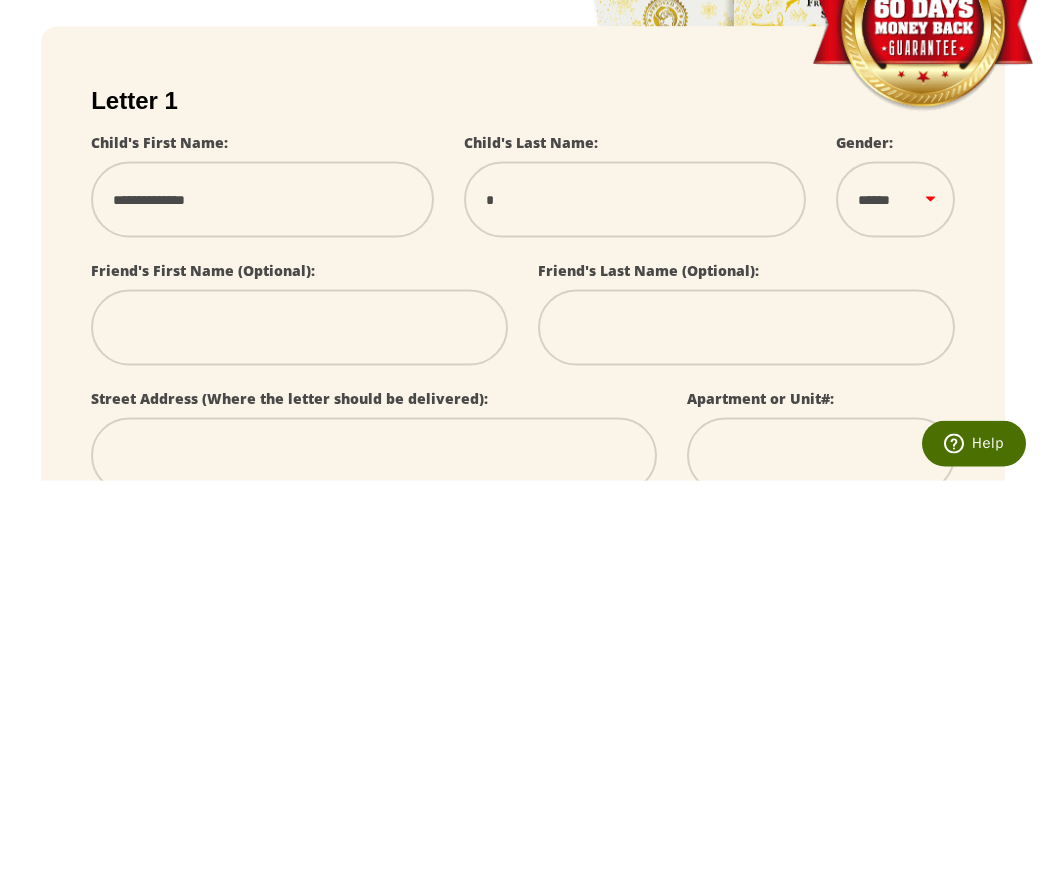 type on "**" 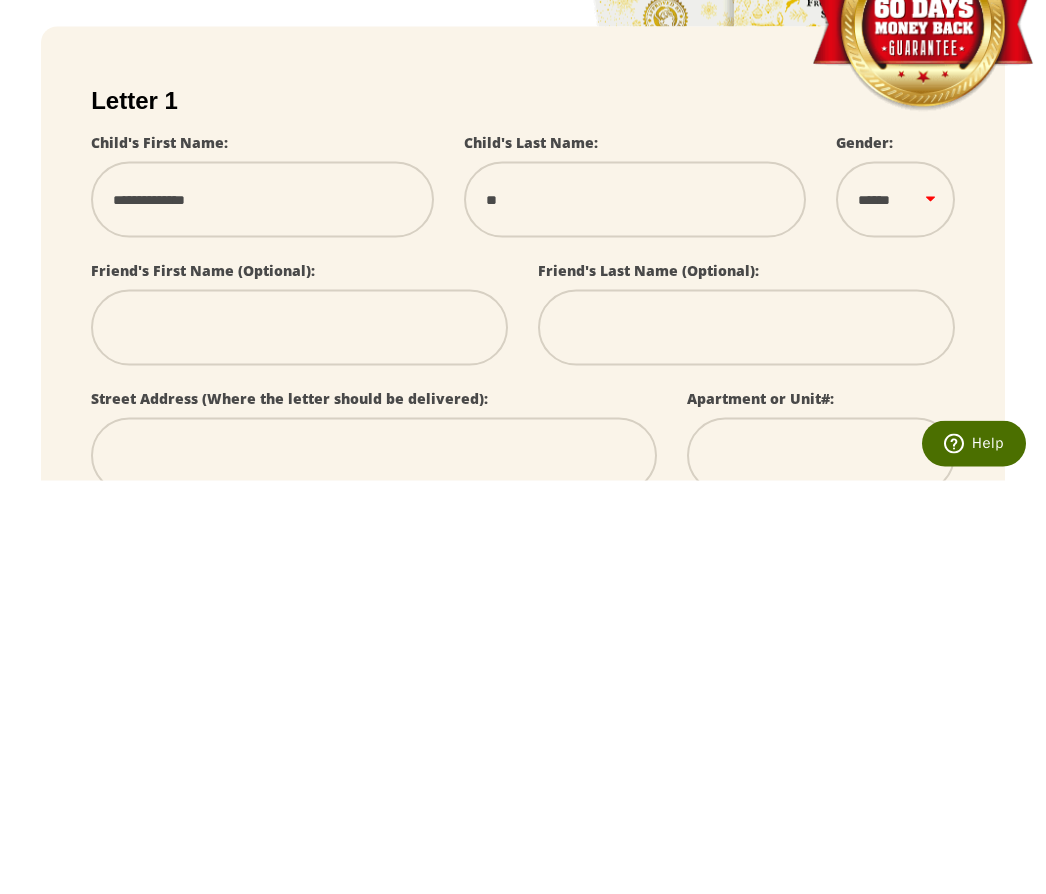 select 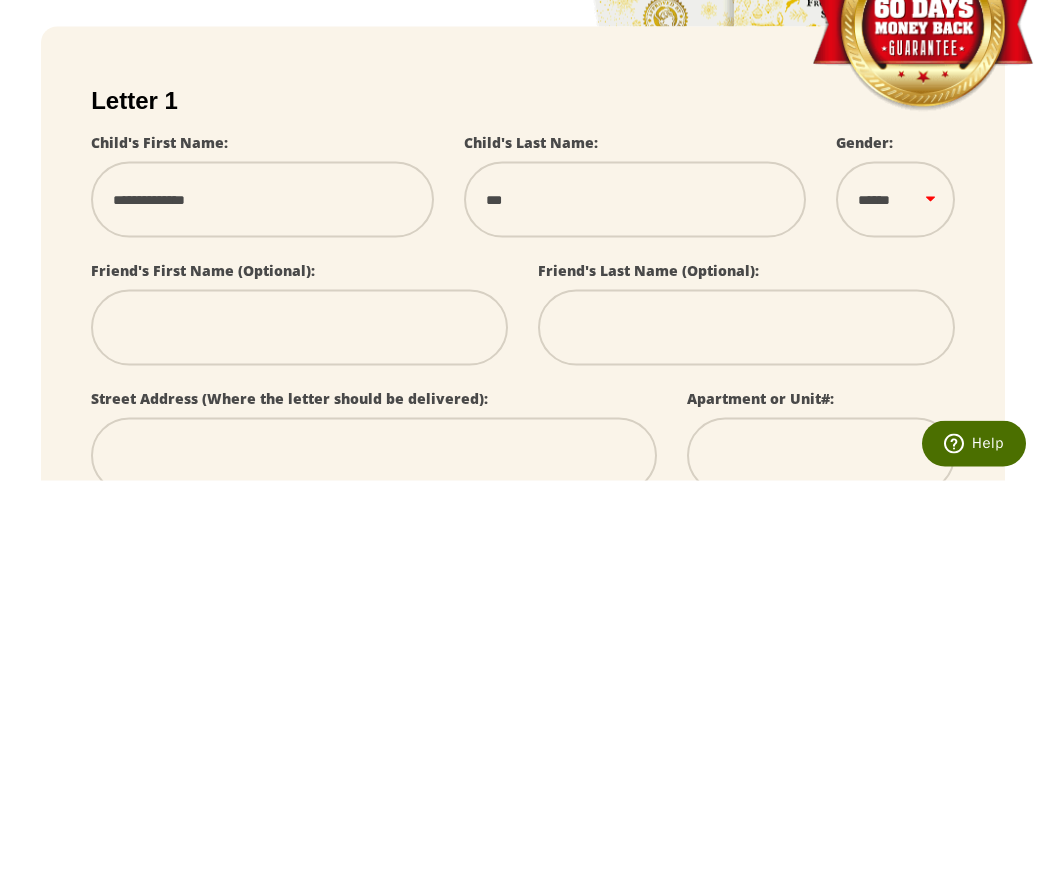 select 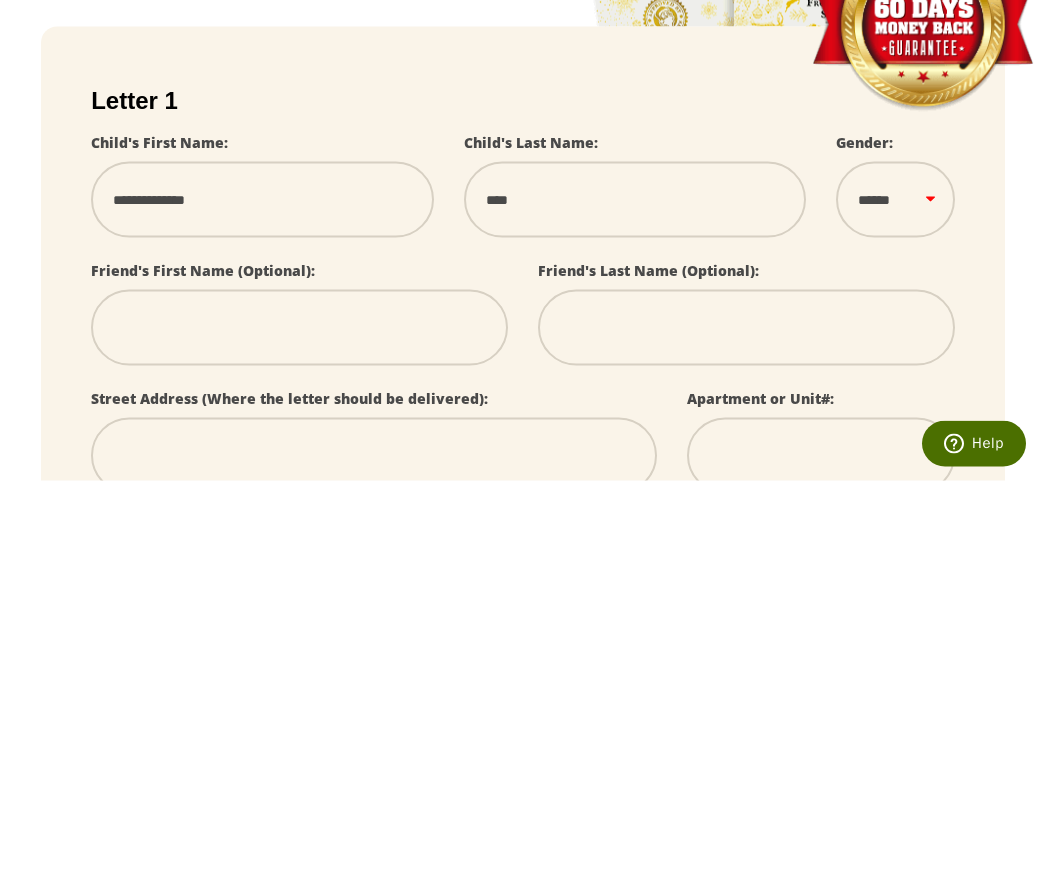 select 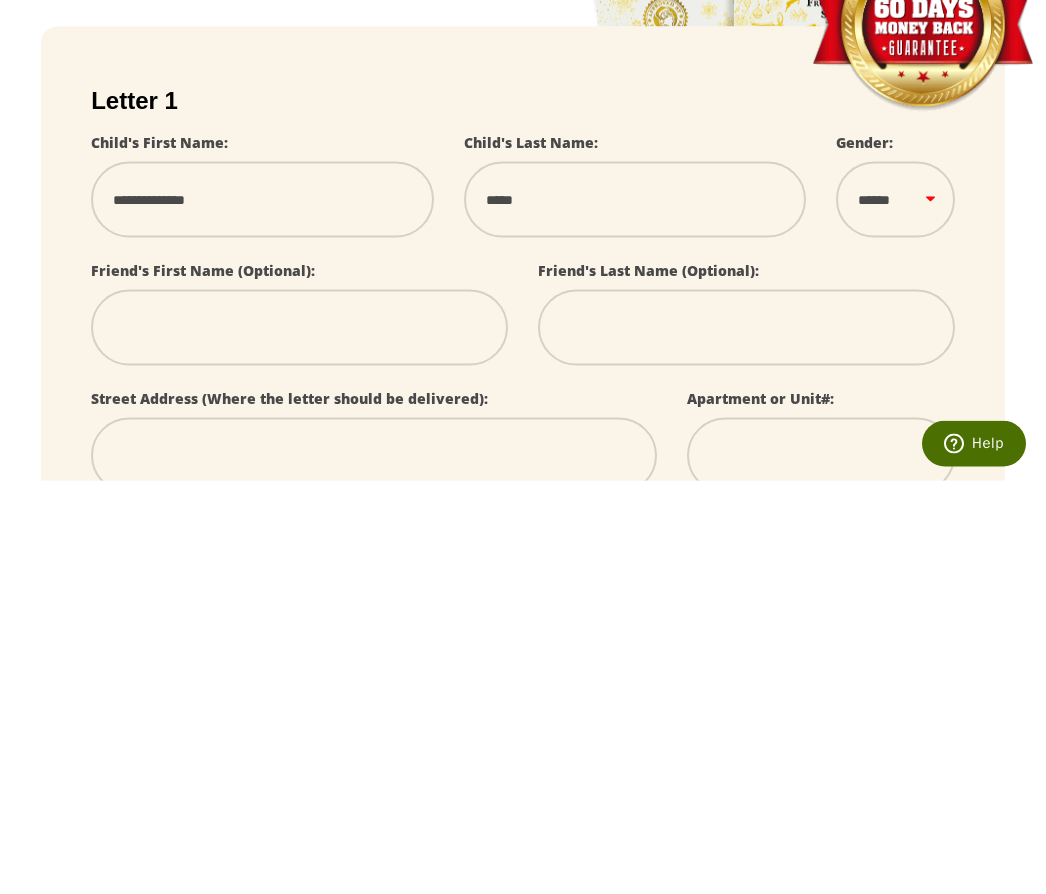 type on "******" 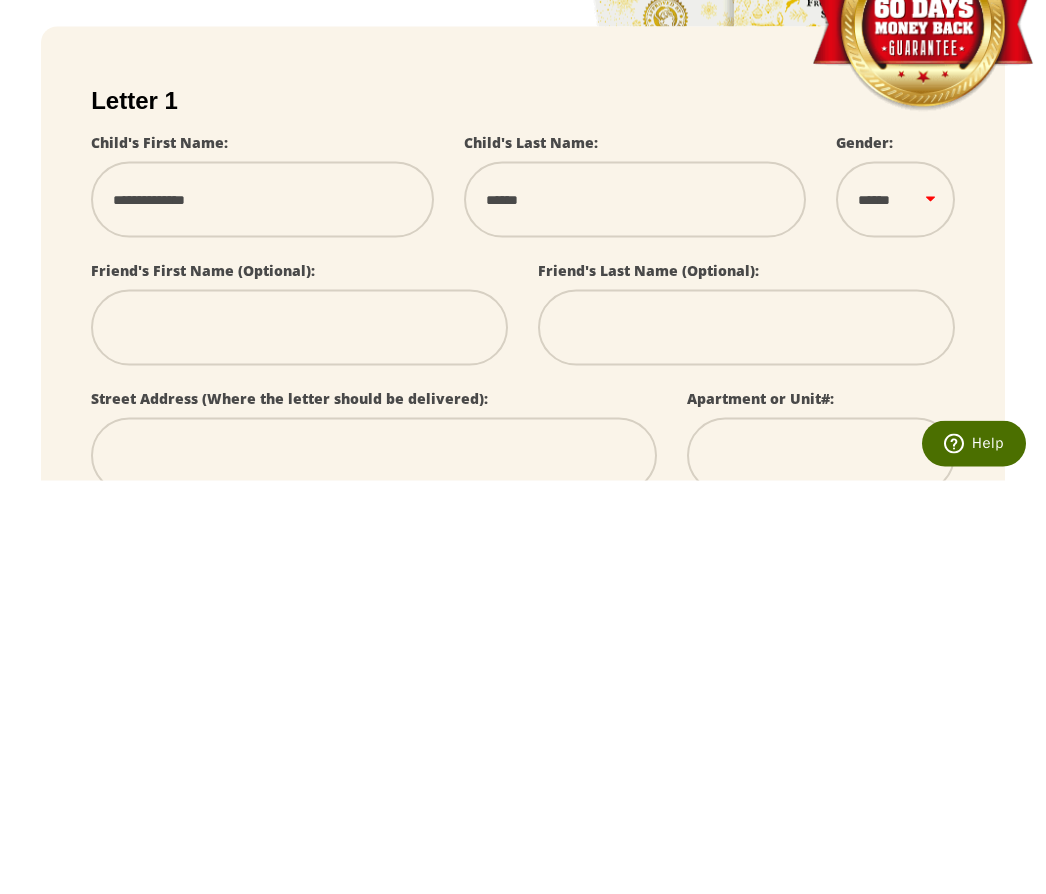 select 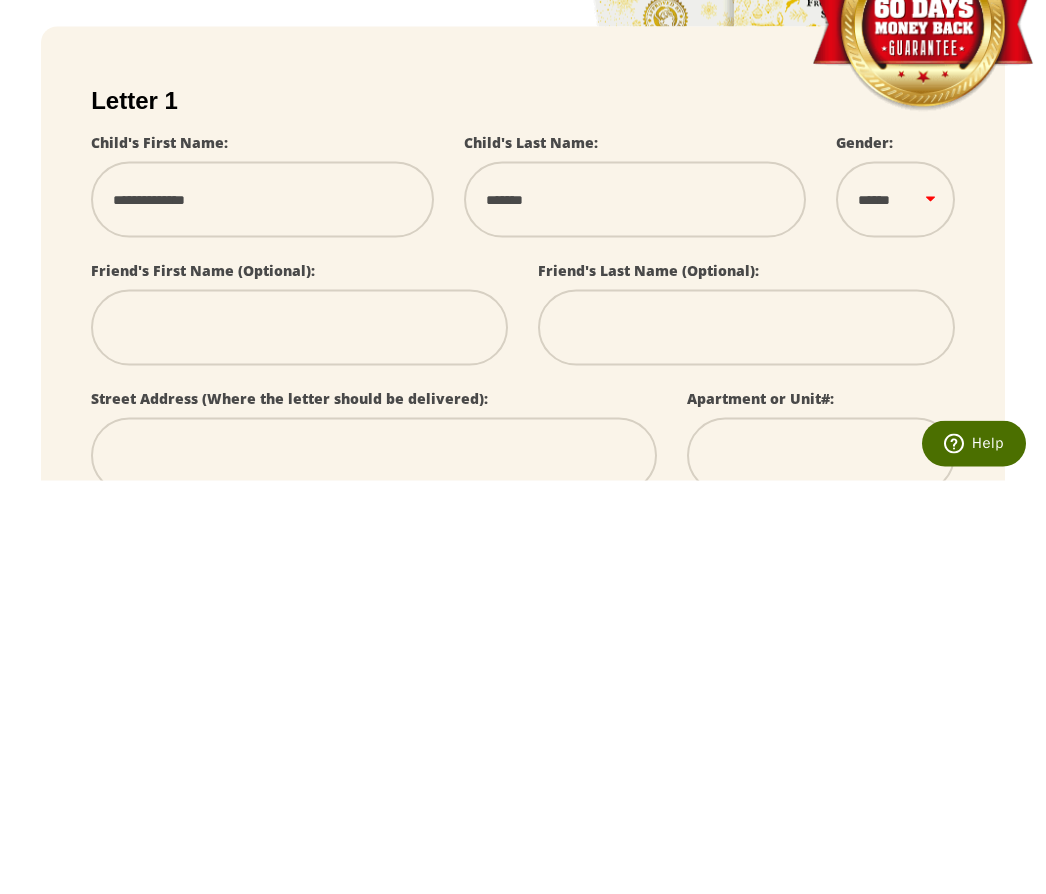 select 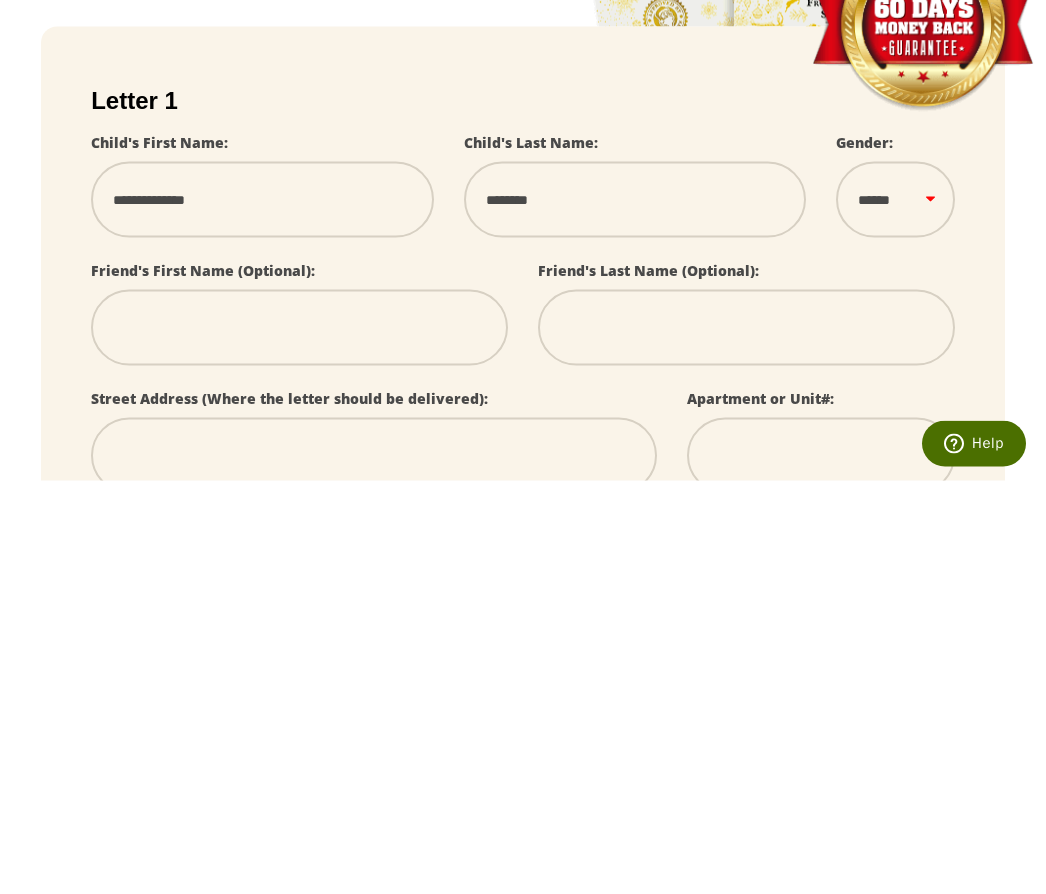 select 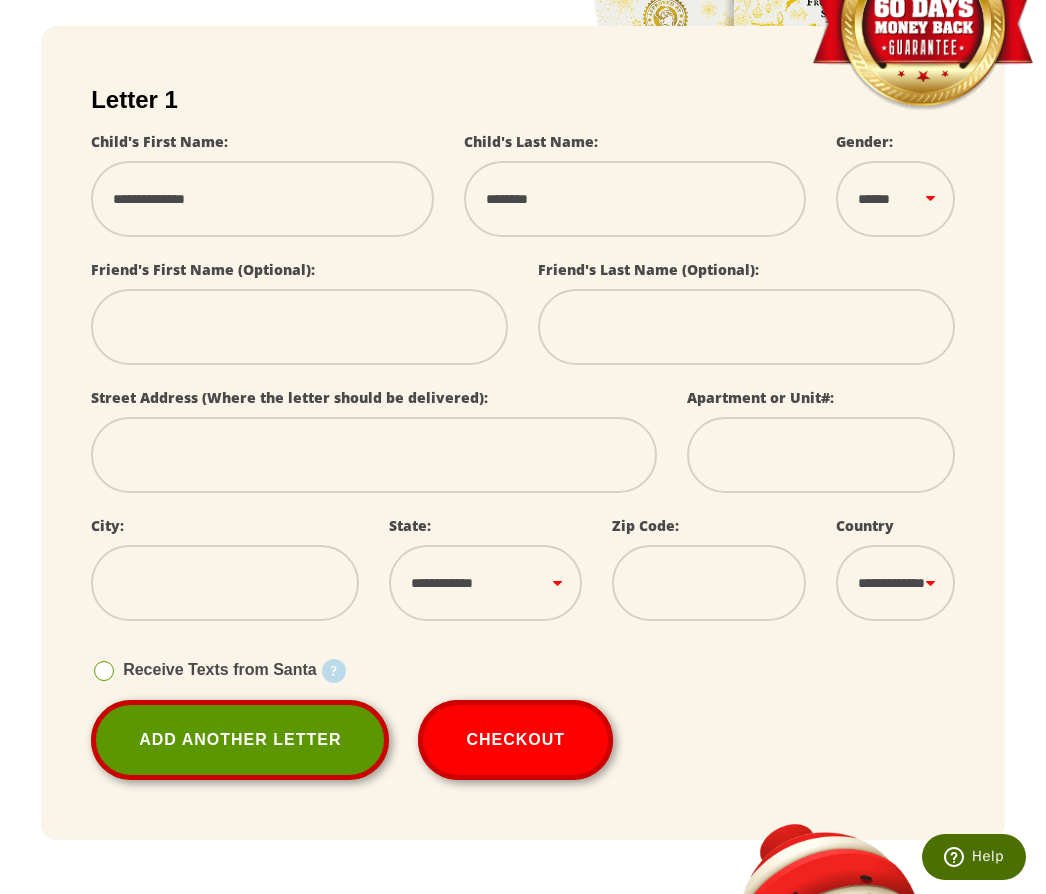 select on "*" 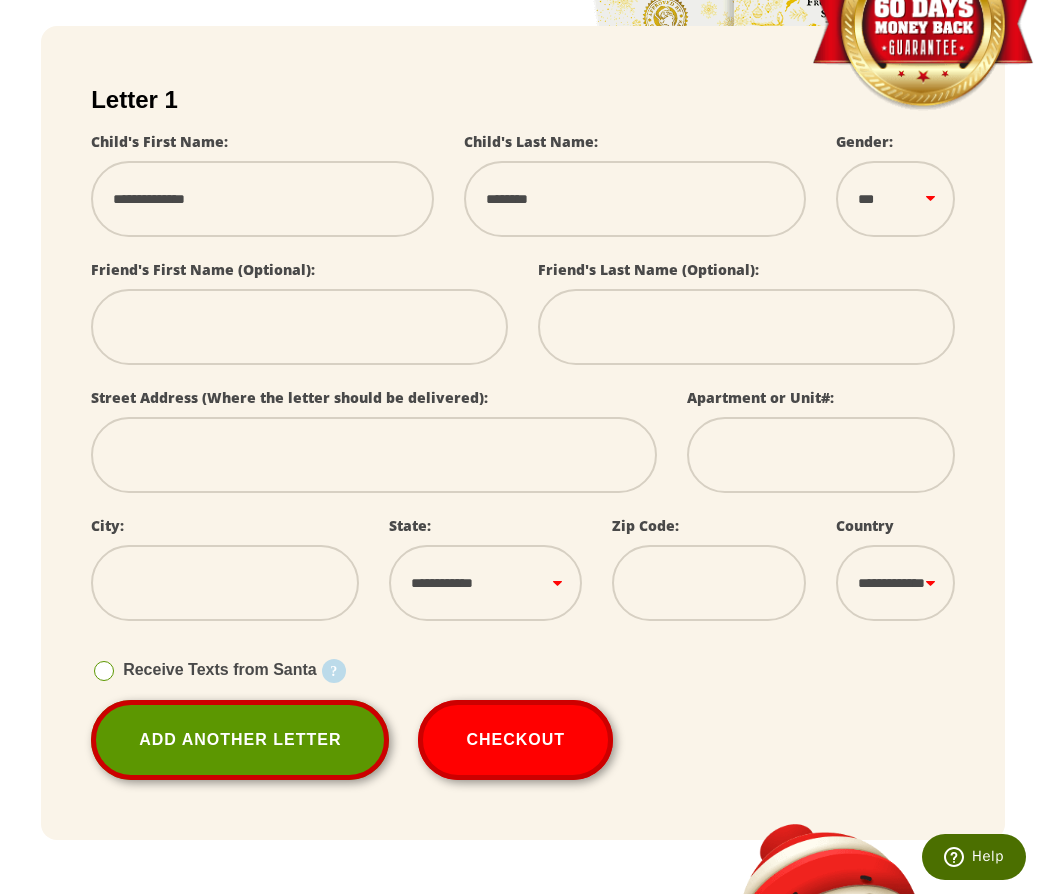 click at bounding box center [374, 455] 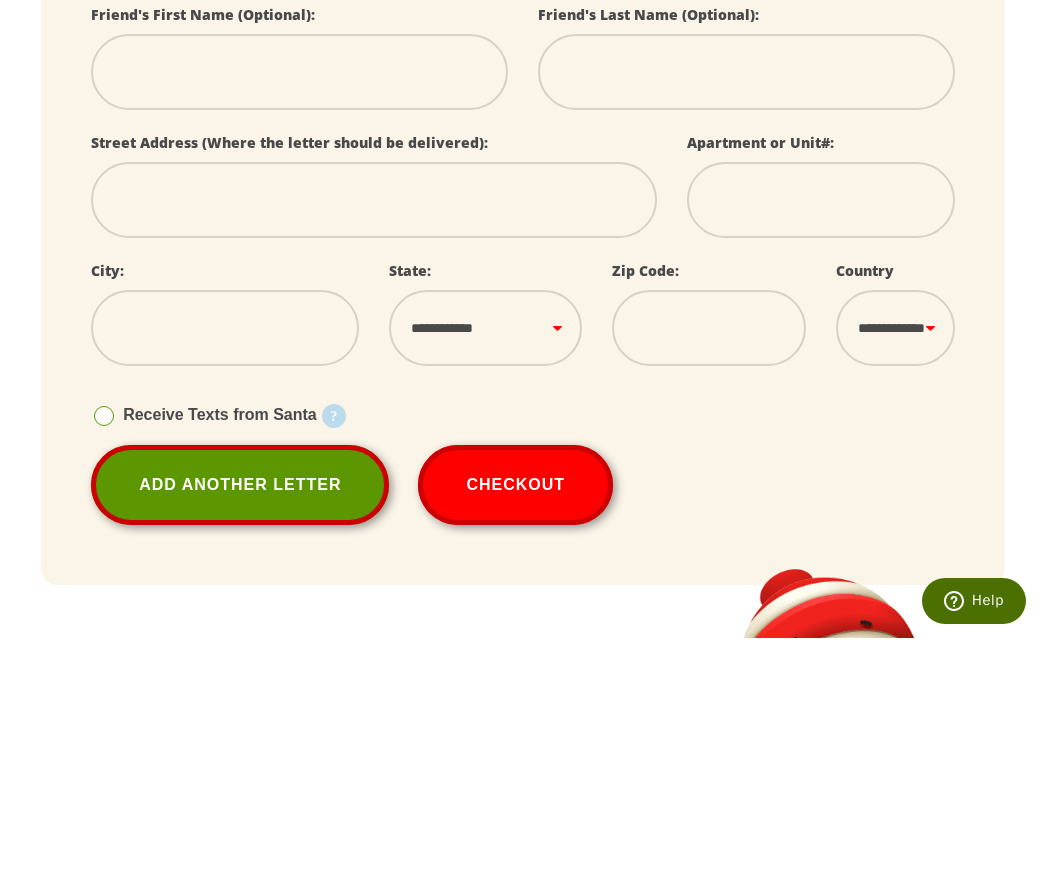 type on "*" 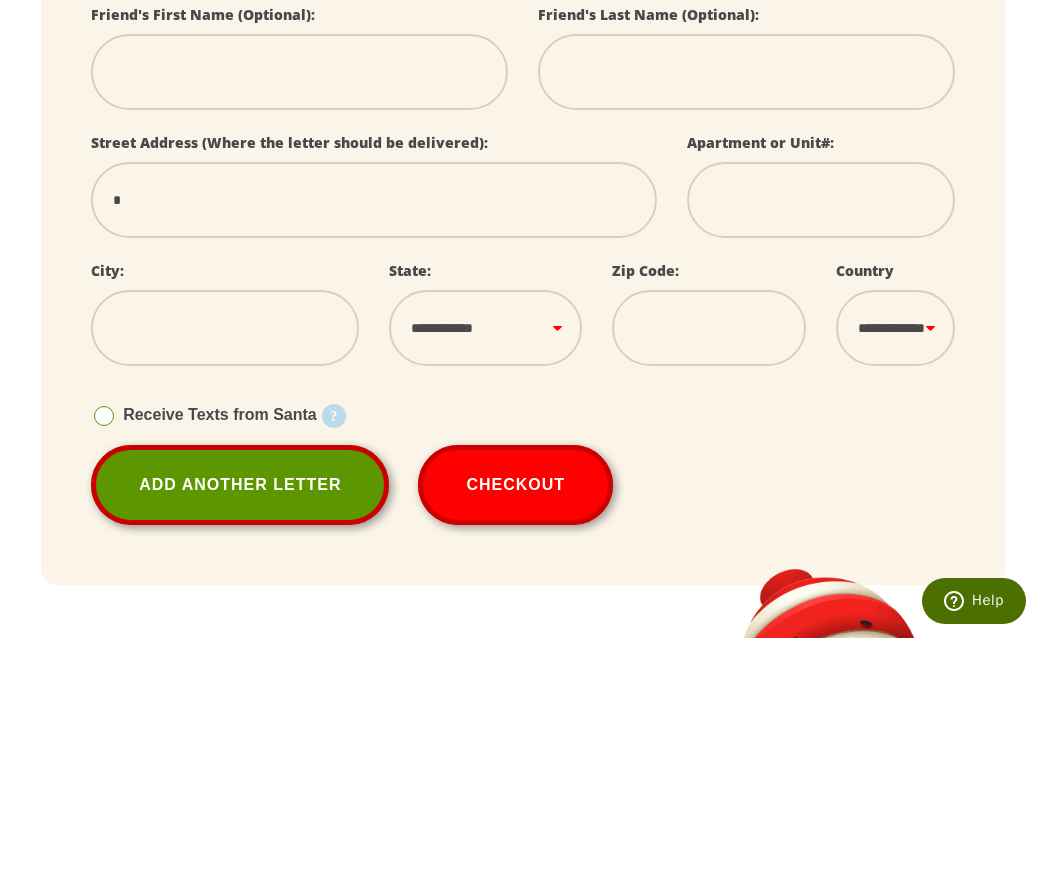 type on "**" 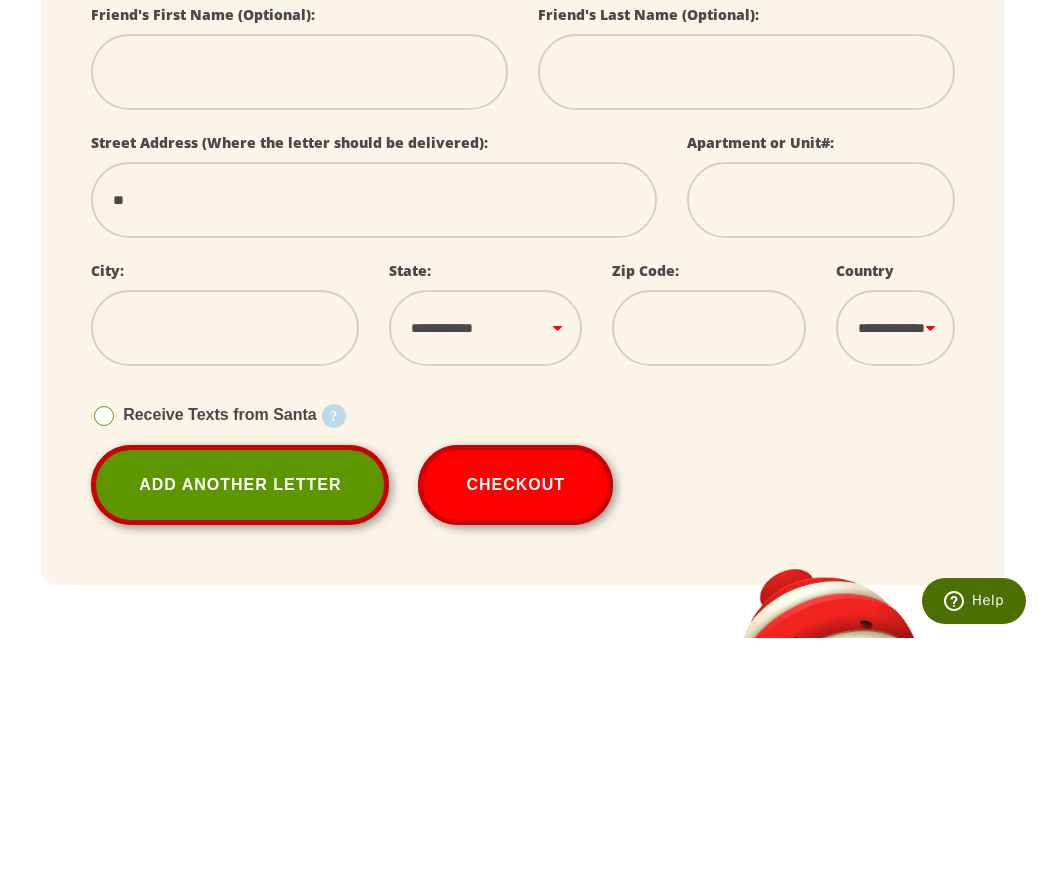 select 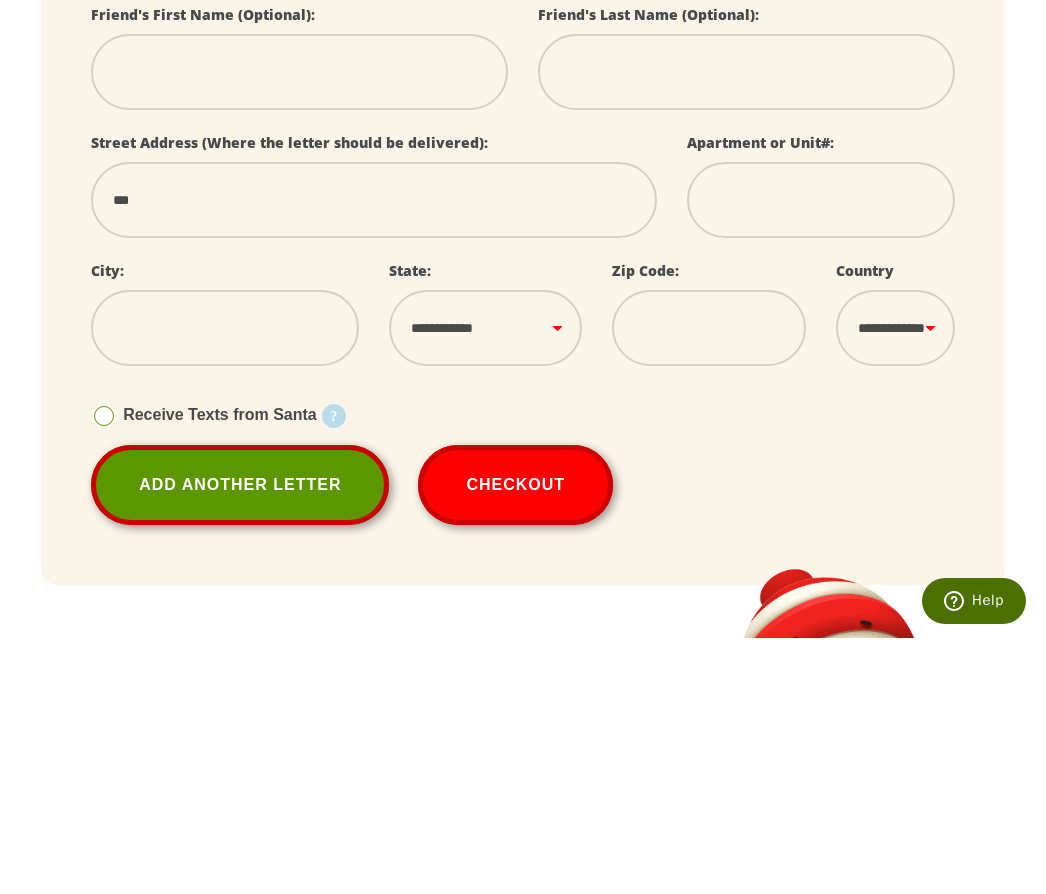 type on "**" 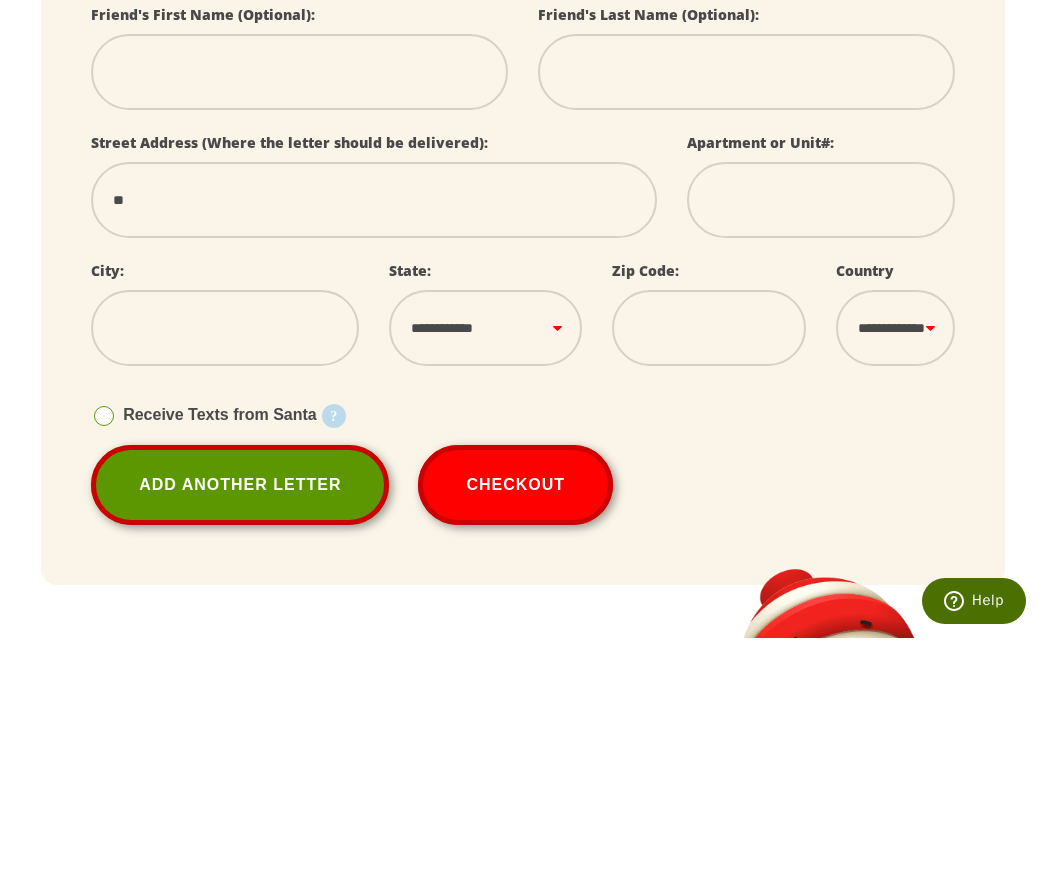 select 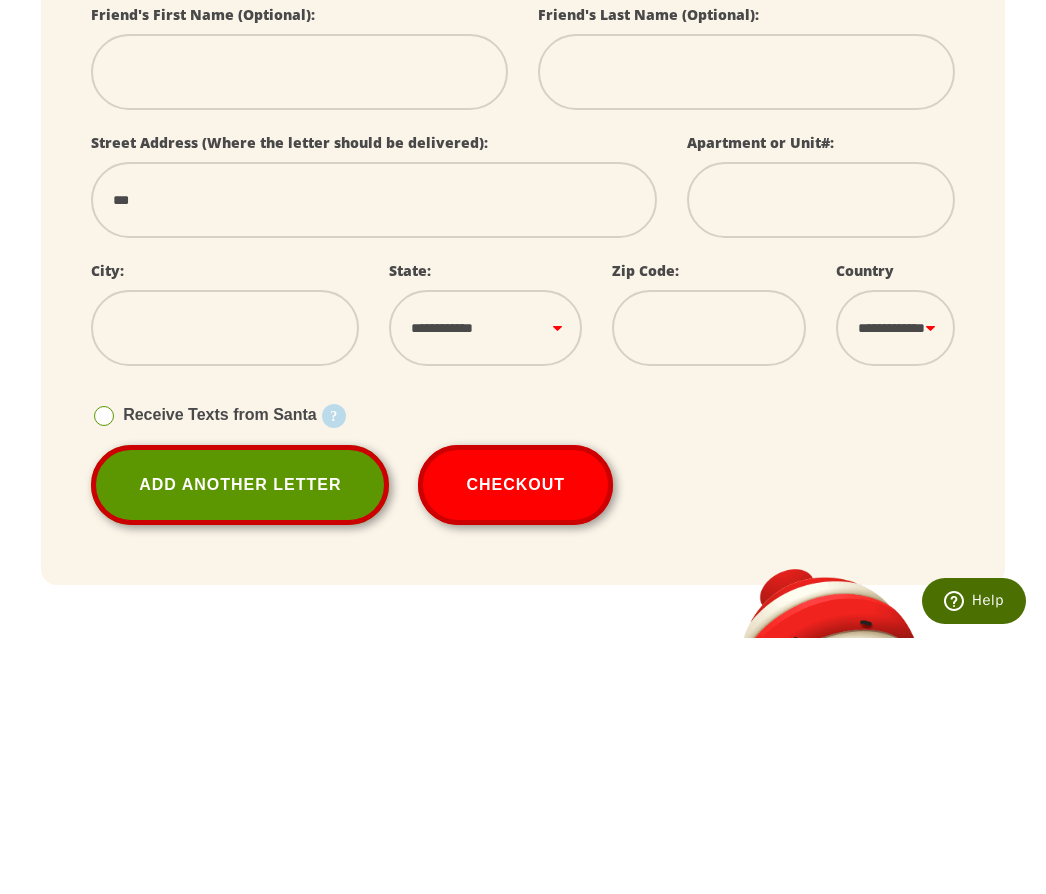 select 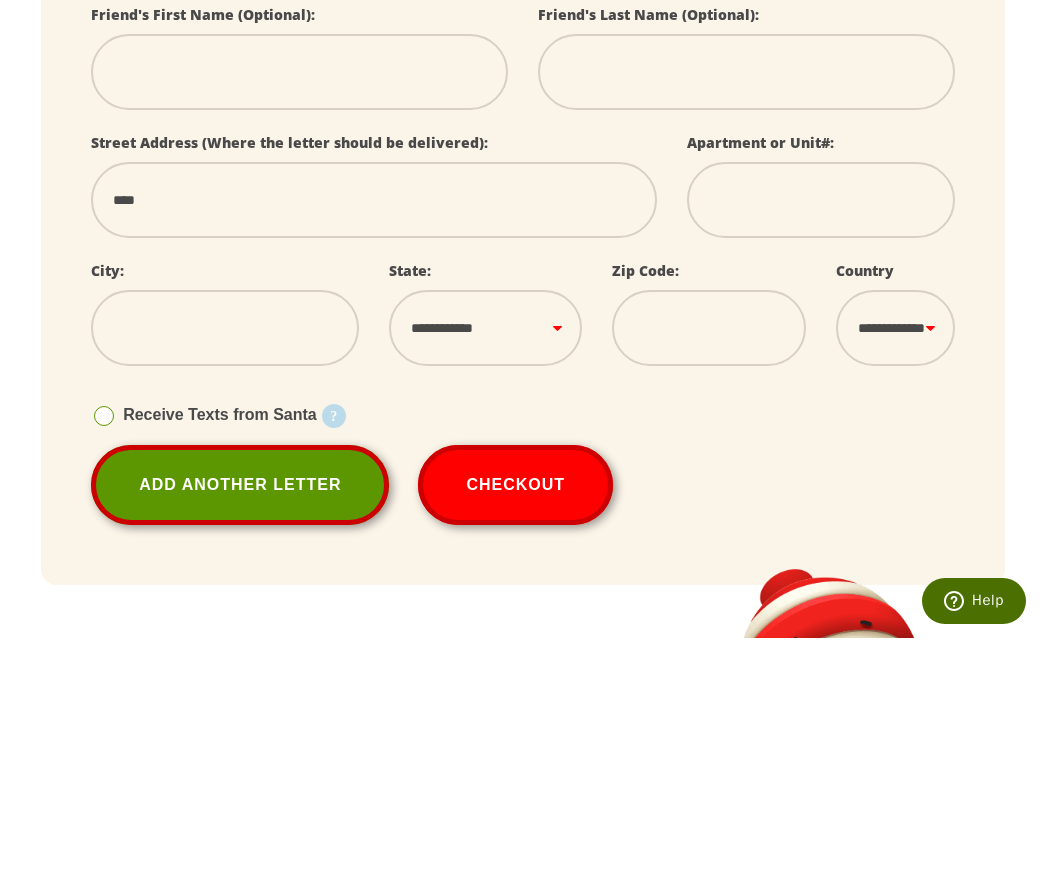 select 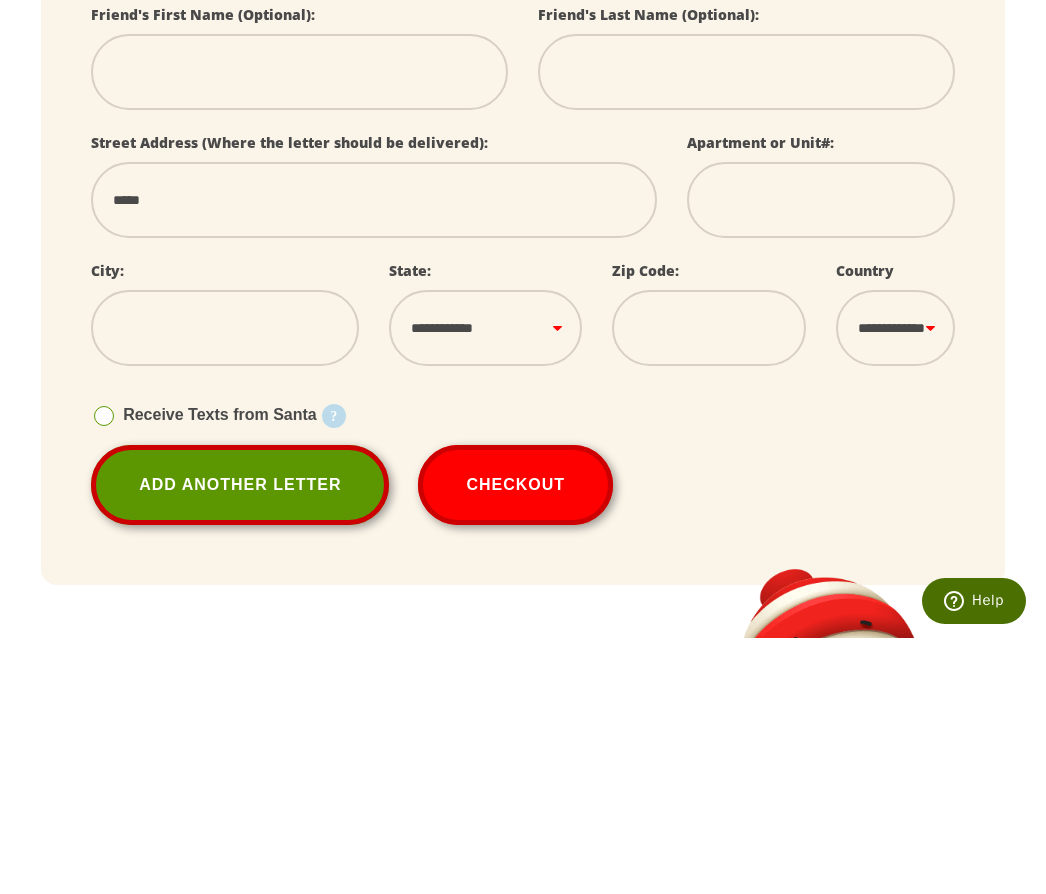 select 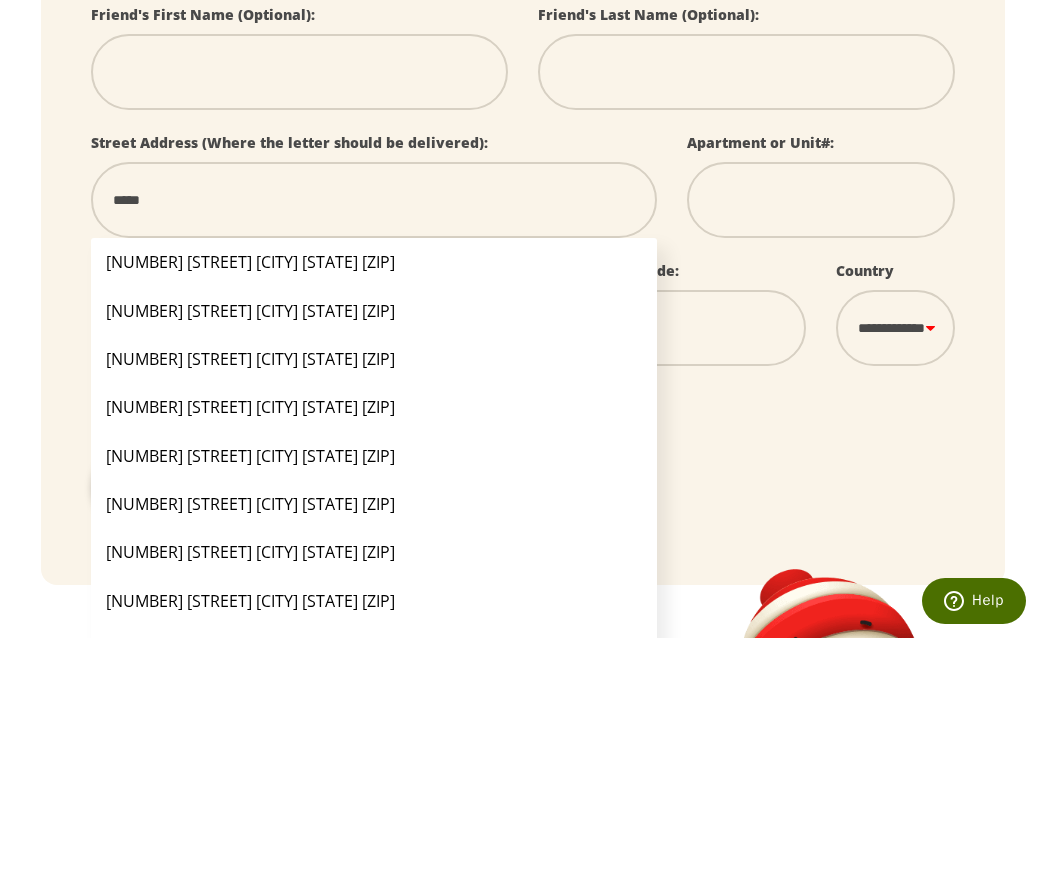 type on "******" 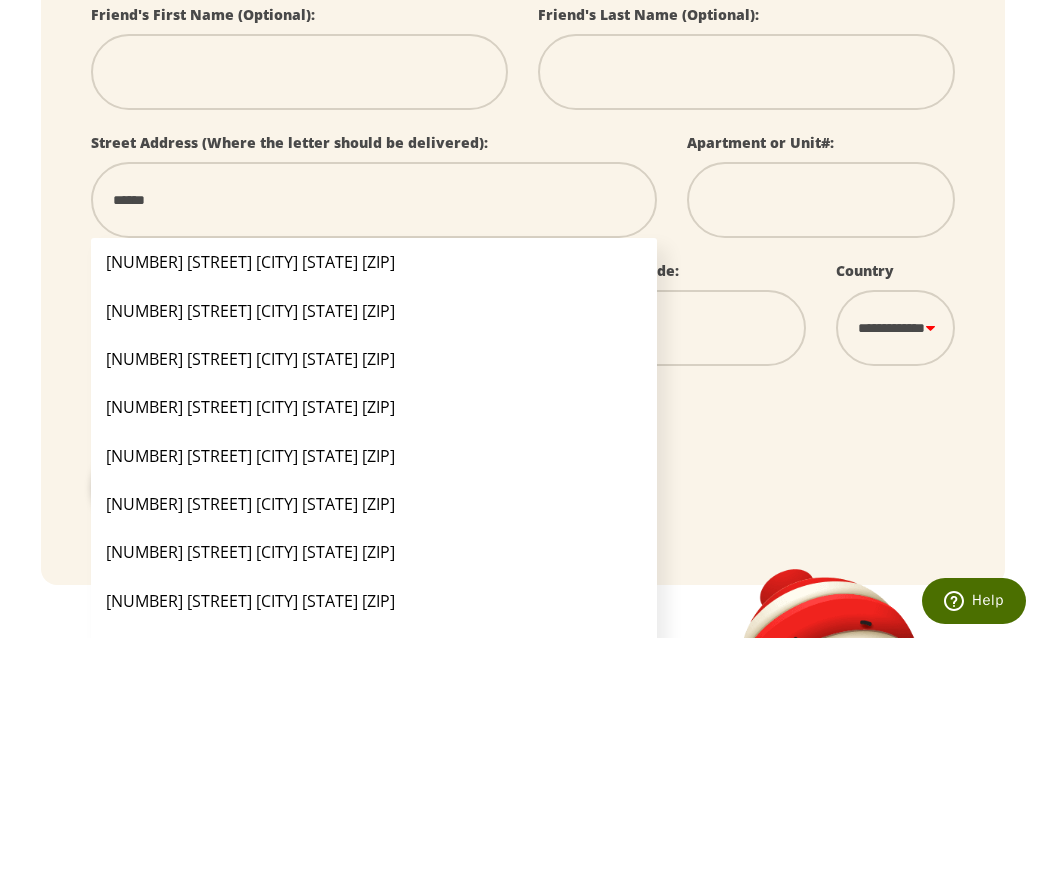 select 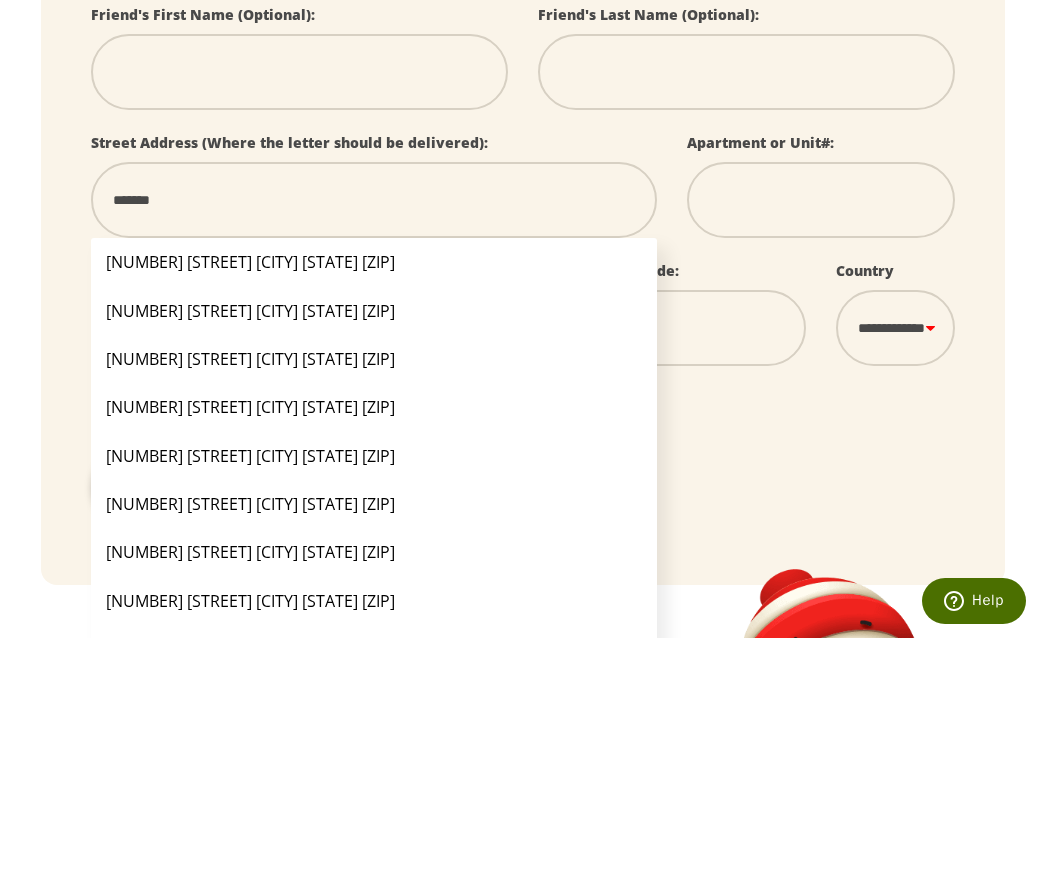 select 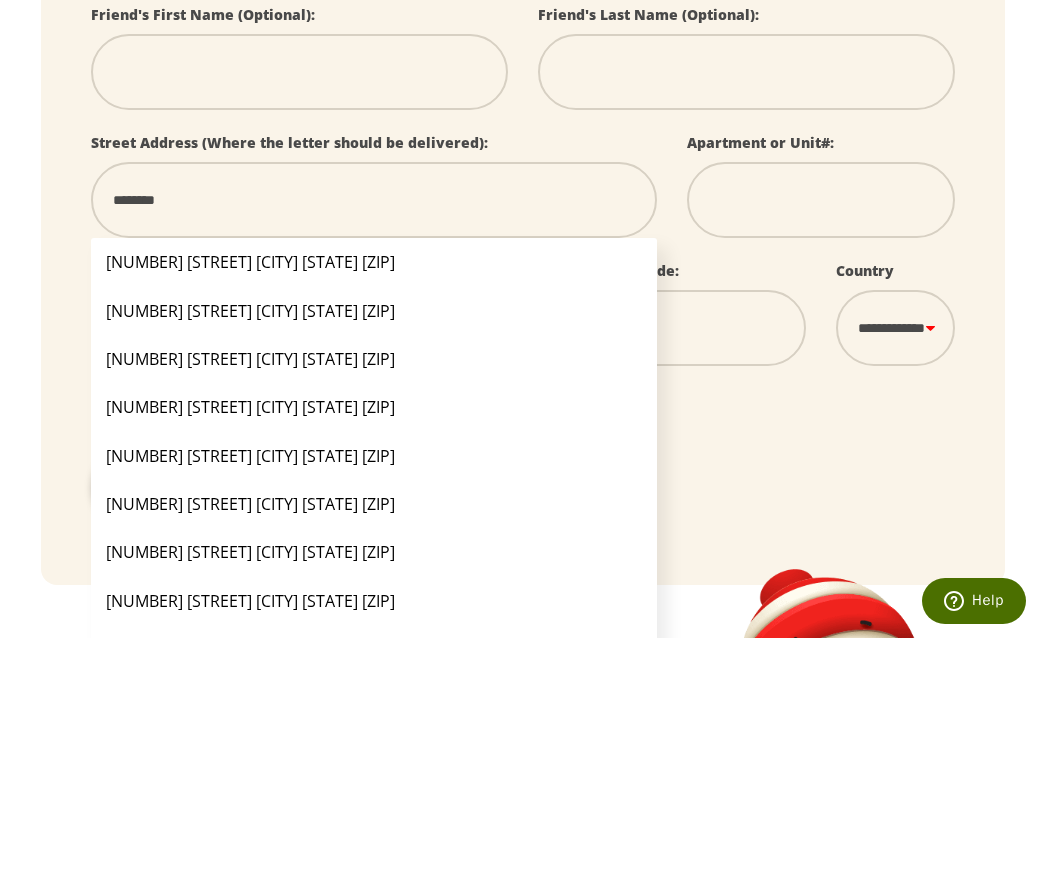 select 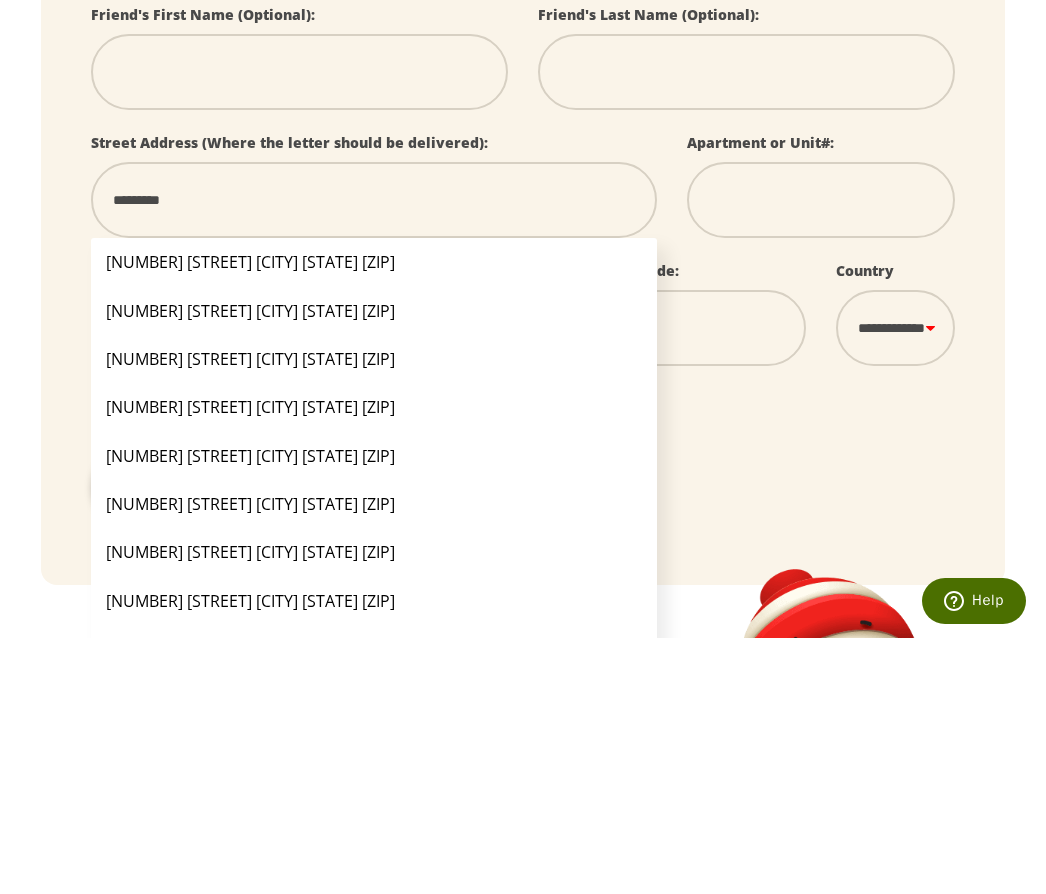 select 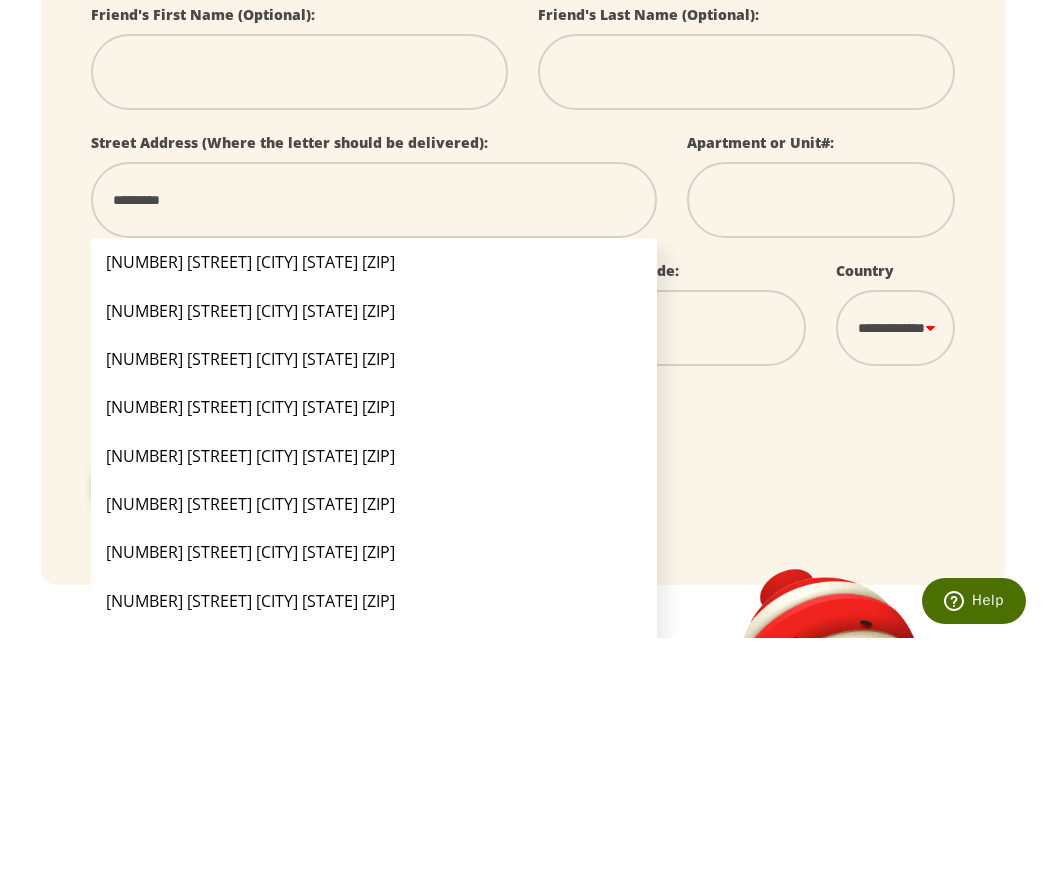 type on "*********" 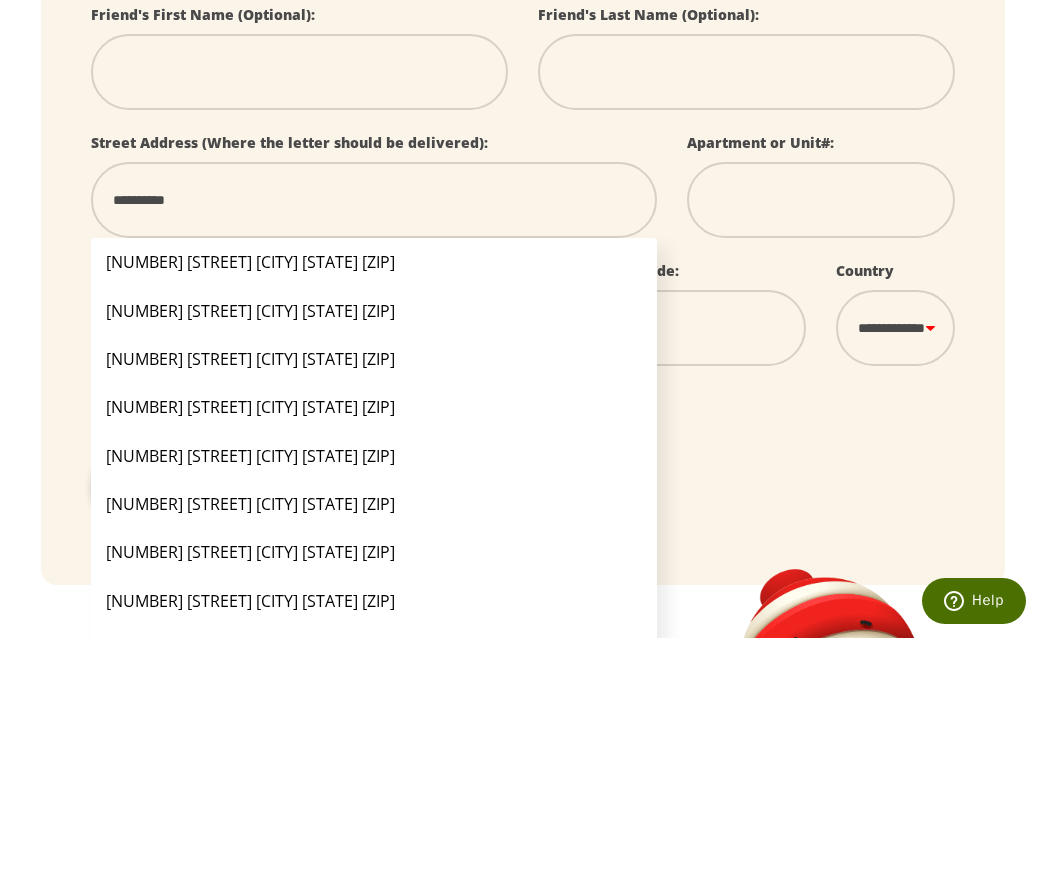 select 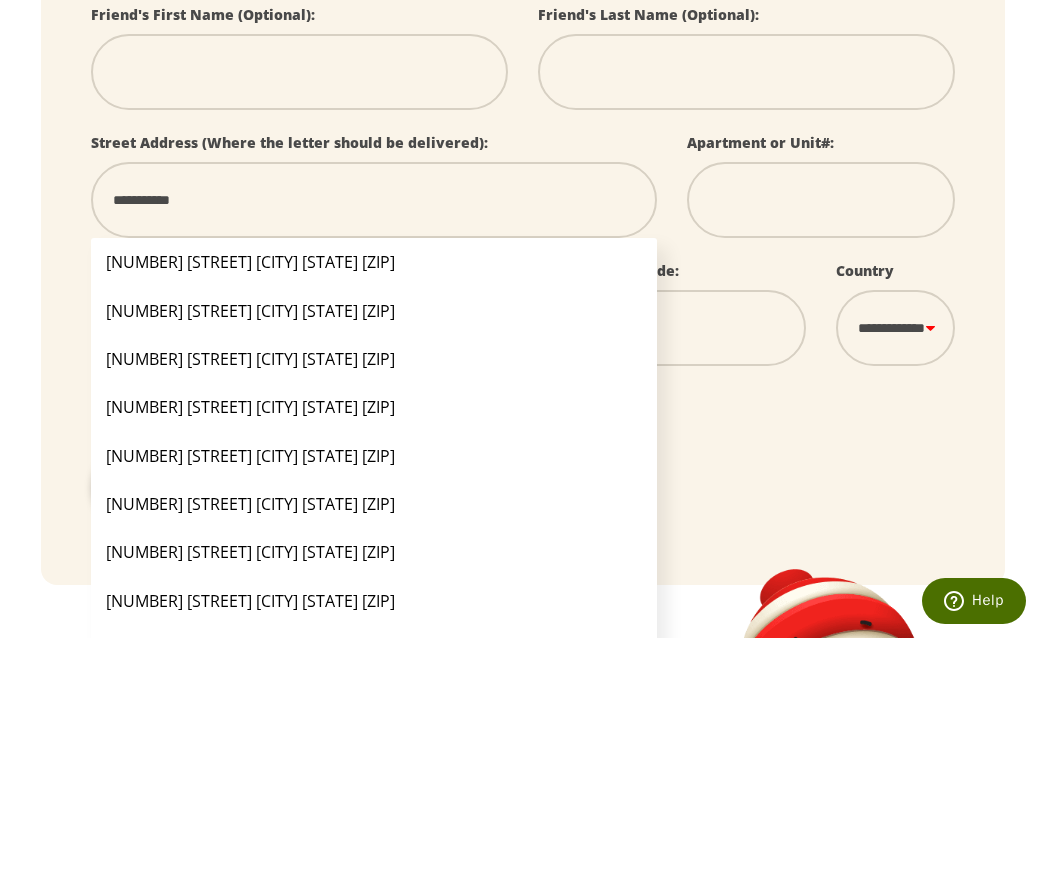 select 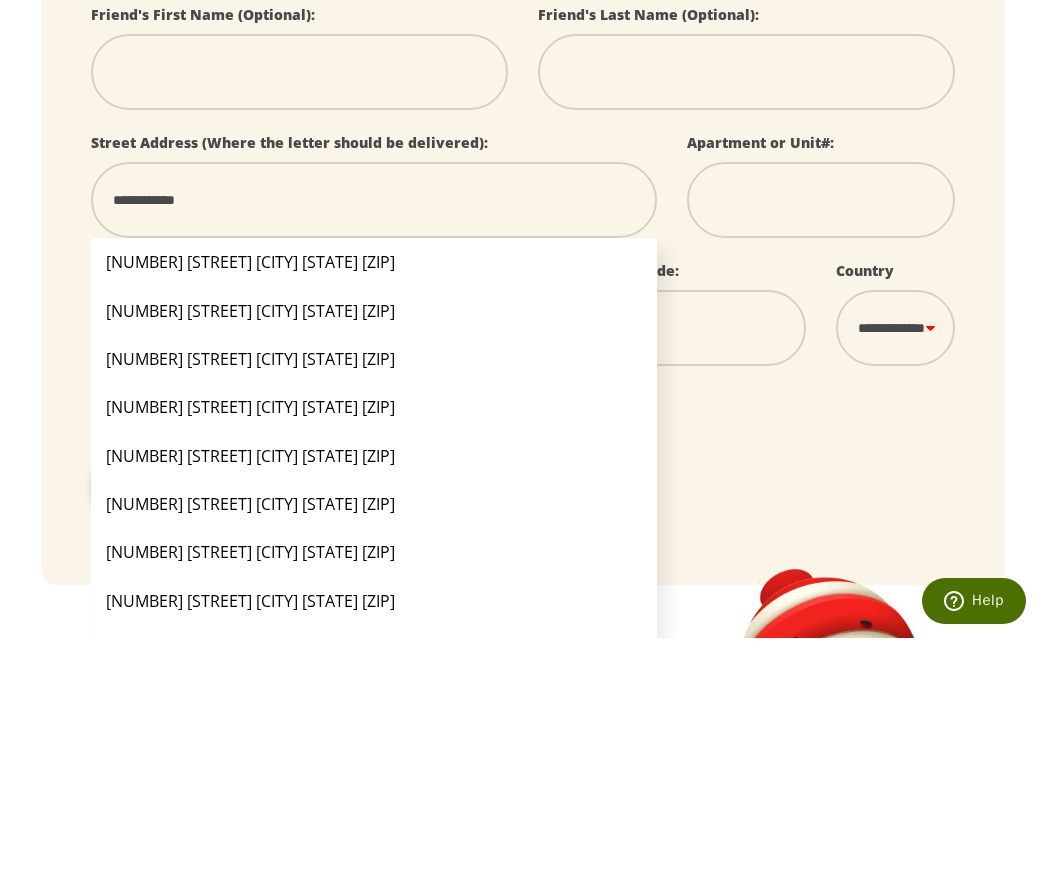 select 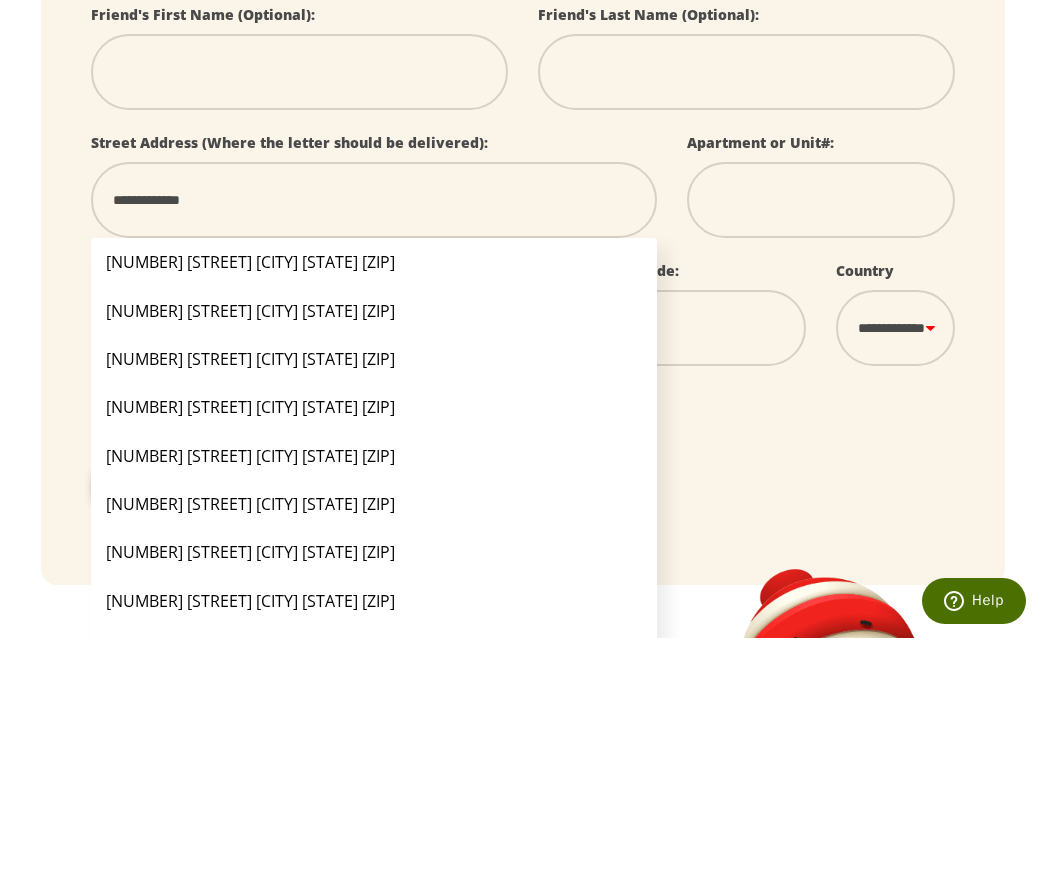 select 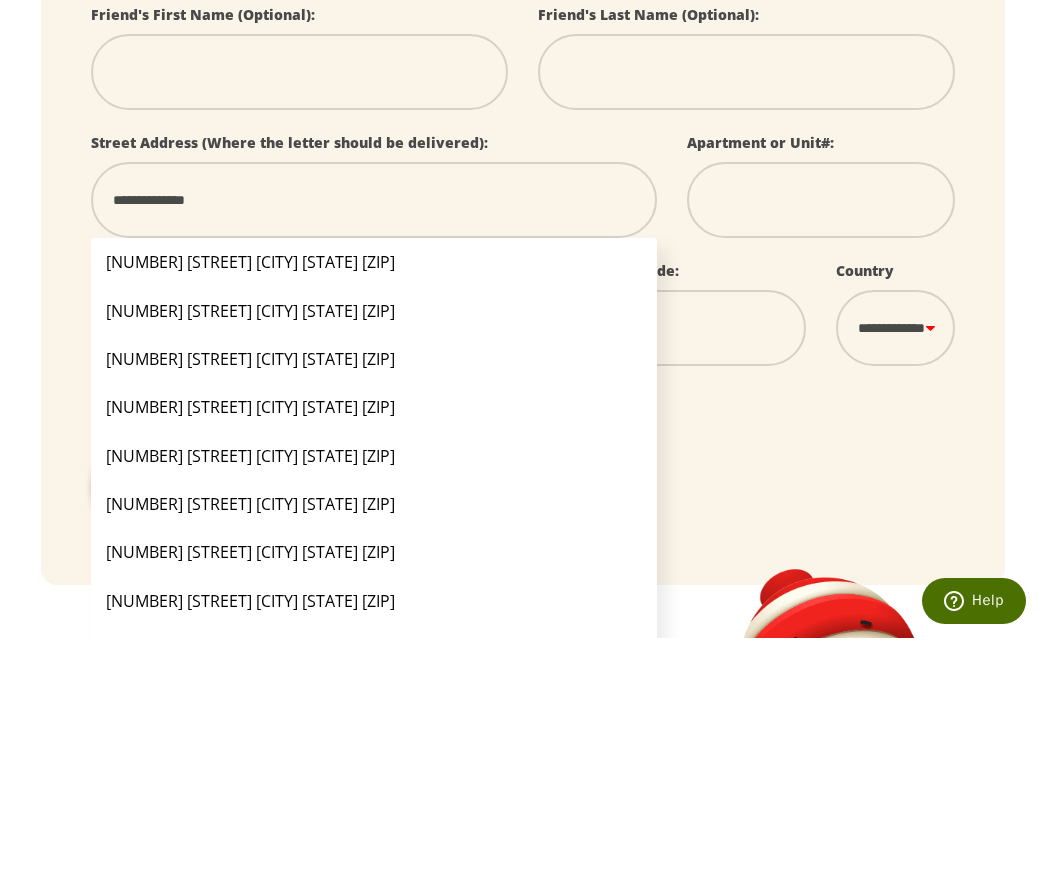 select 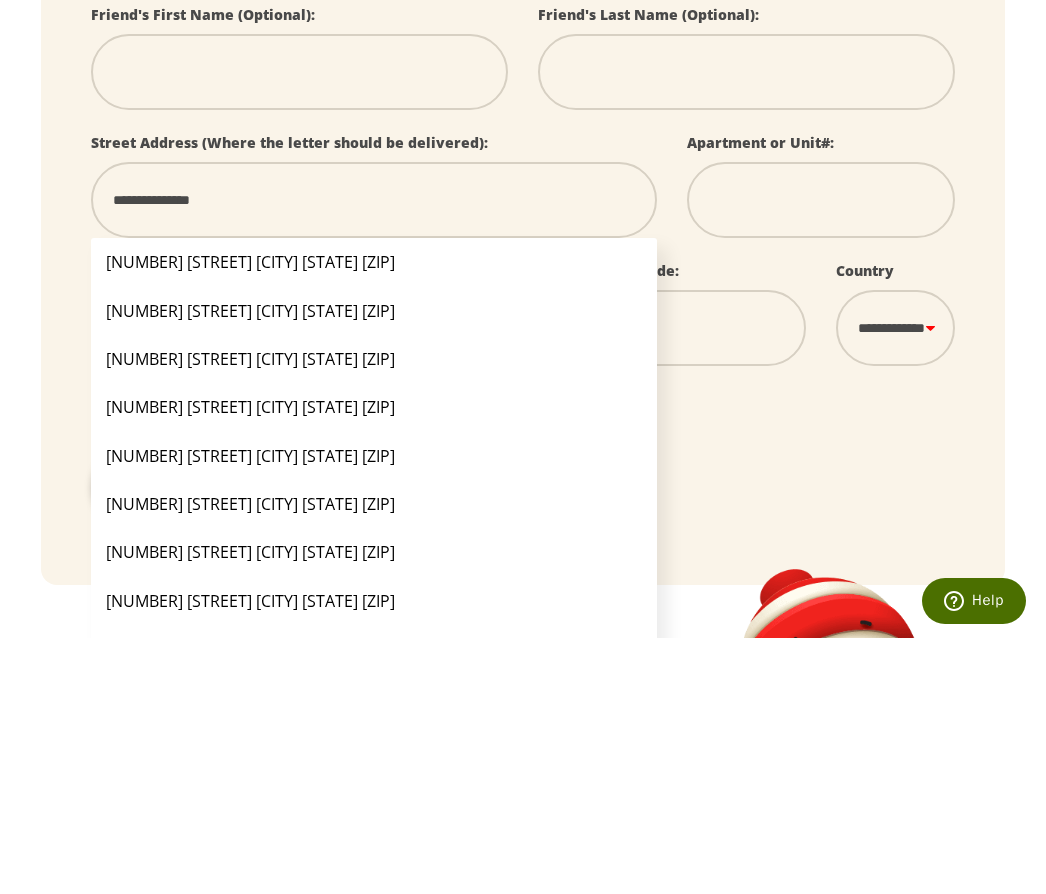 type on "**********" 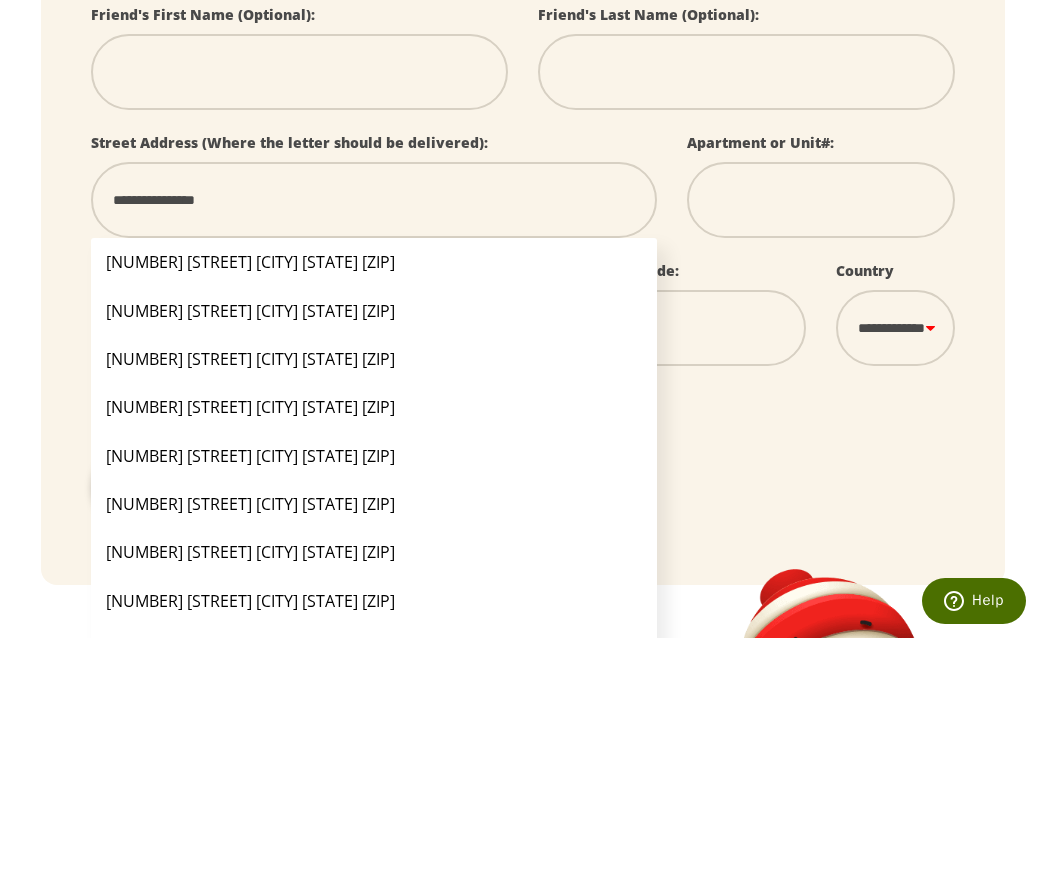 select 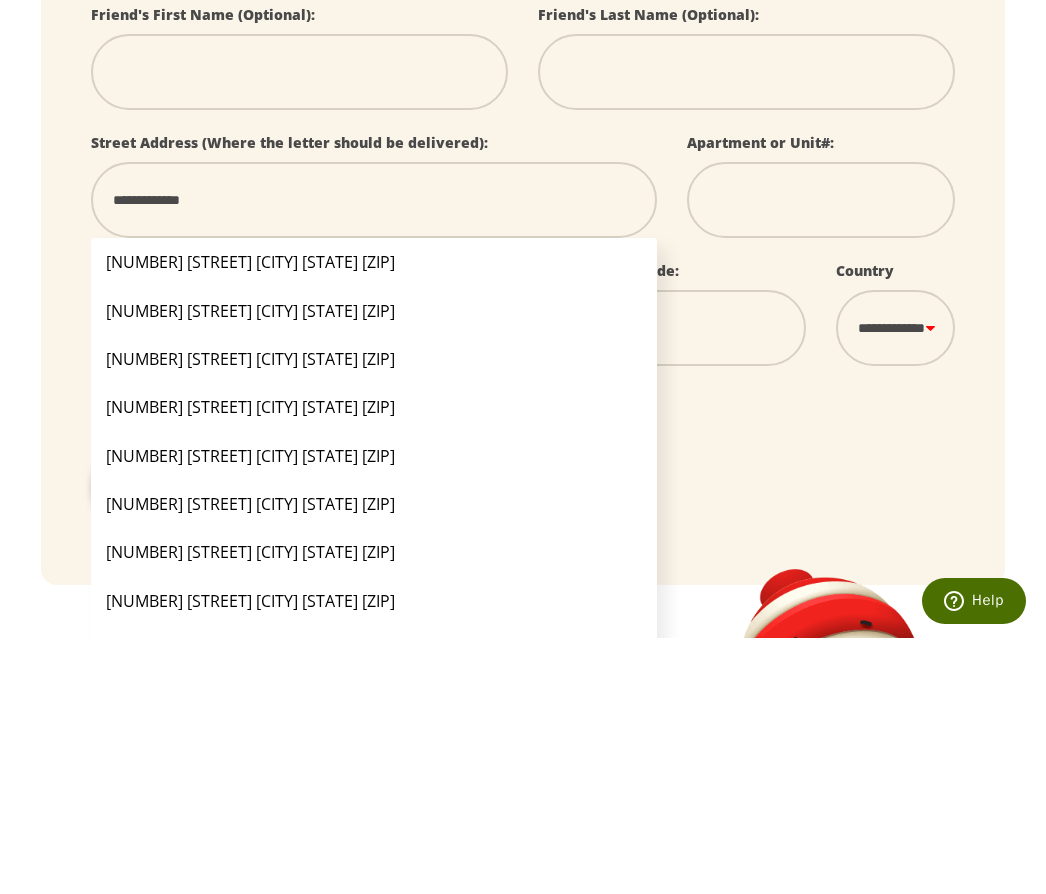 select on "**" 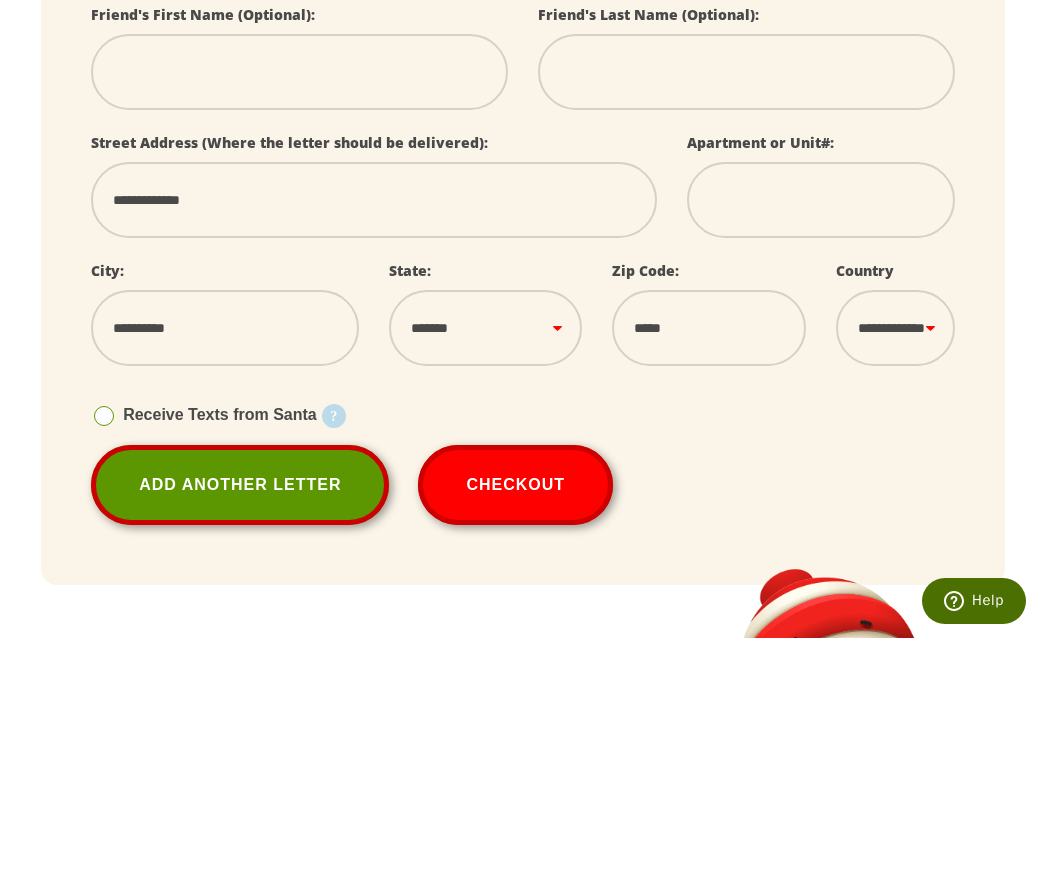scroll, scrollTop: 670, scrollLeft: 0, axis: vertical 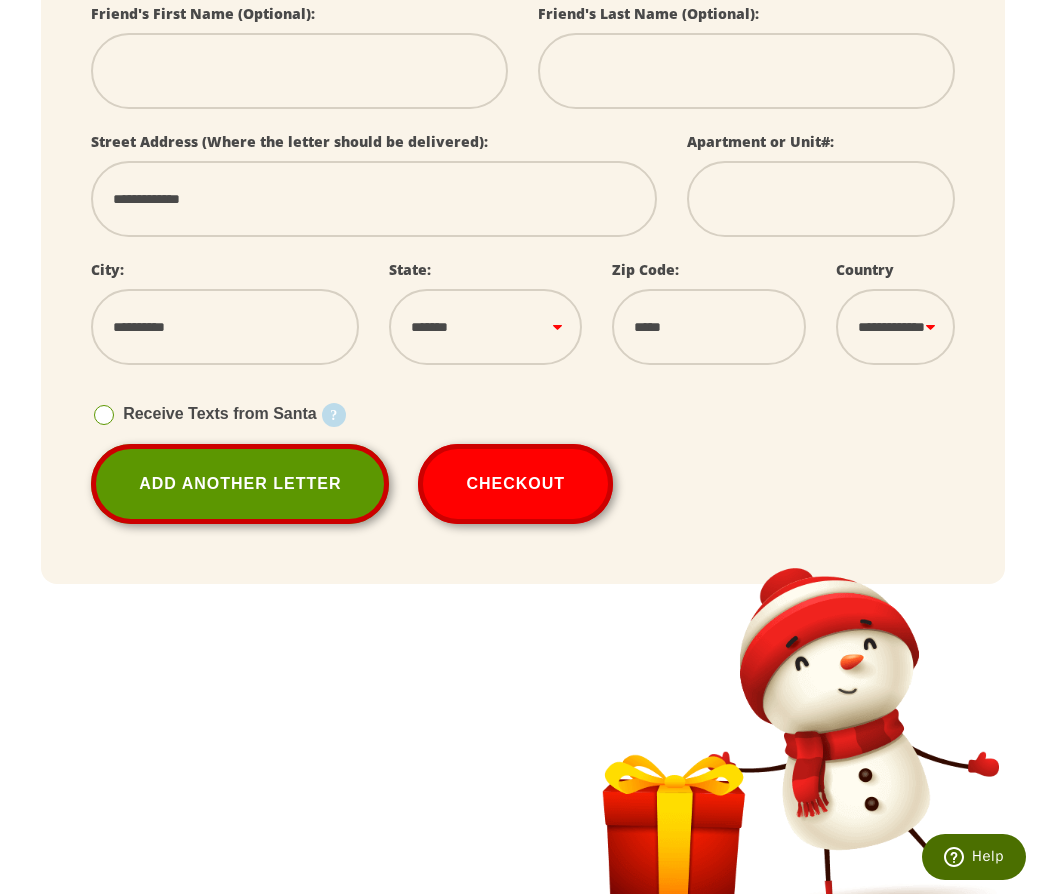 click on "Receive Texts from Santa" at bounding box center (204, 414) 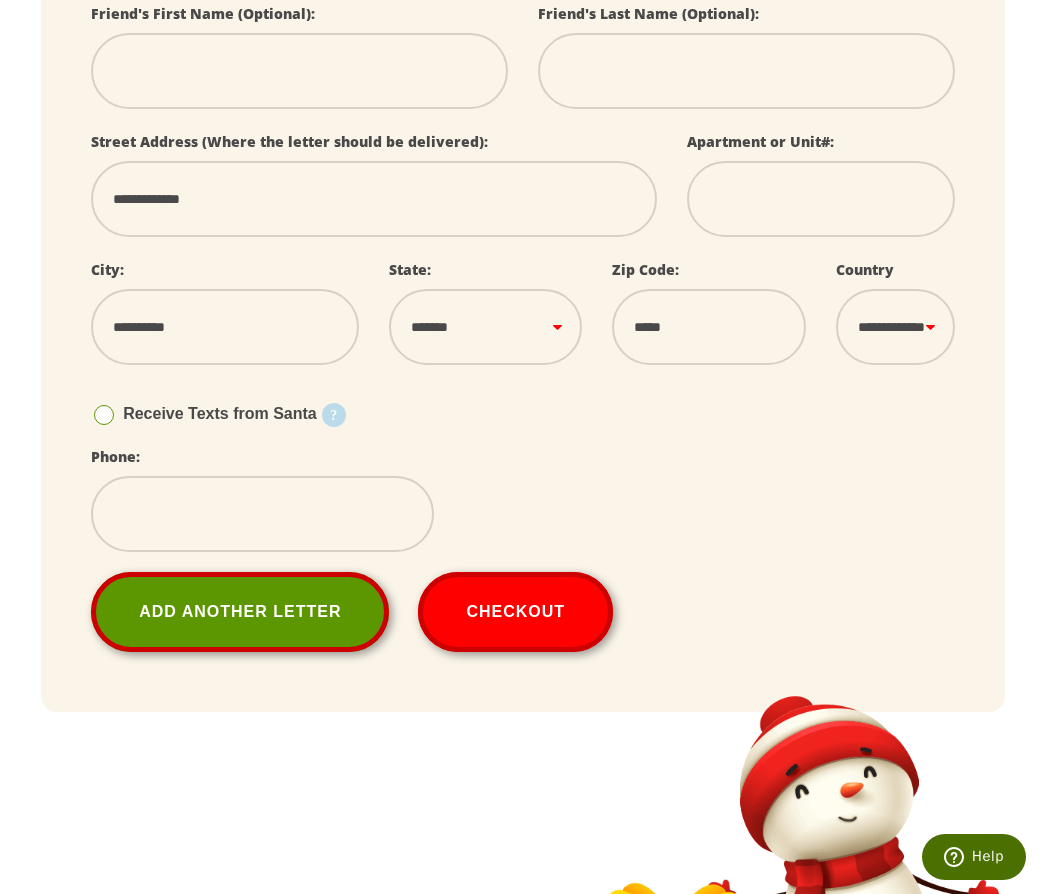click at bounding box center (104, 415) 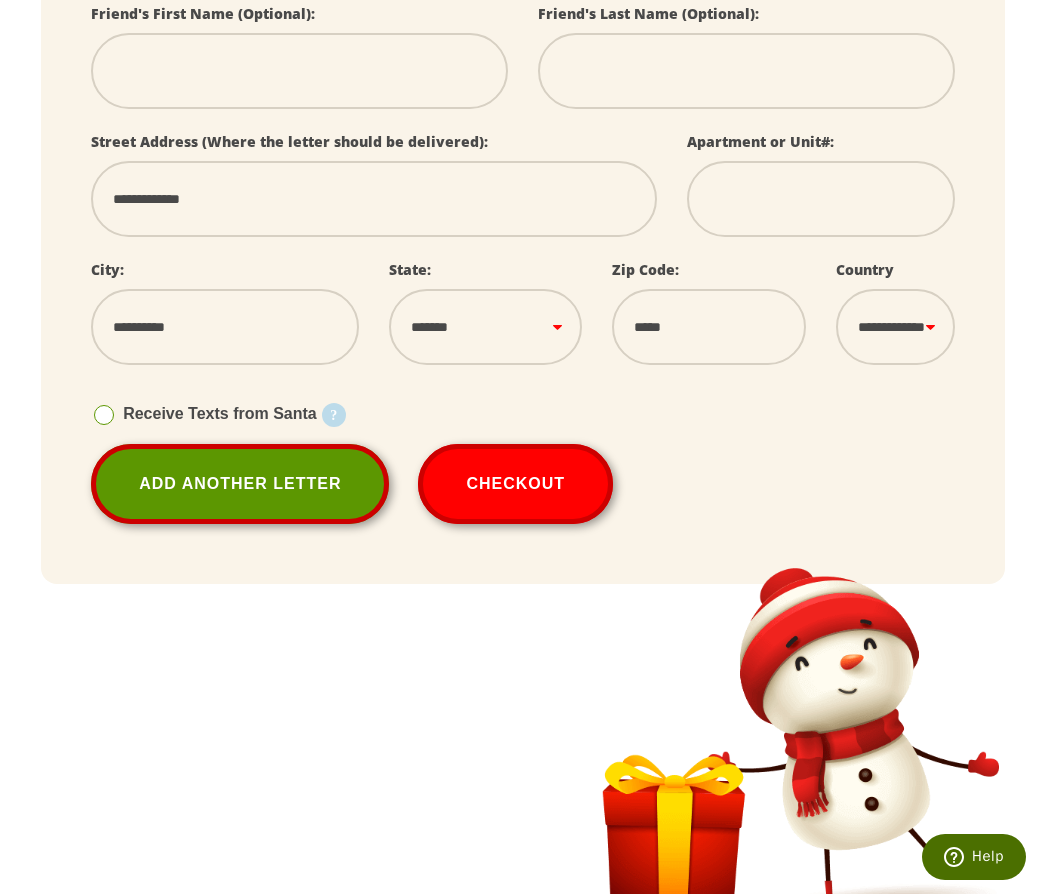 click on "Checkout" at bounding box center [515, 484] 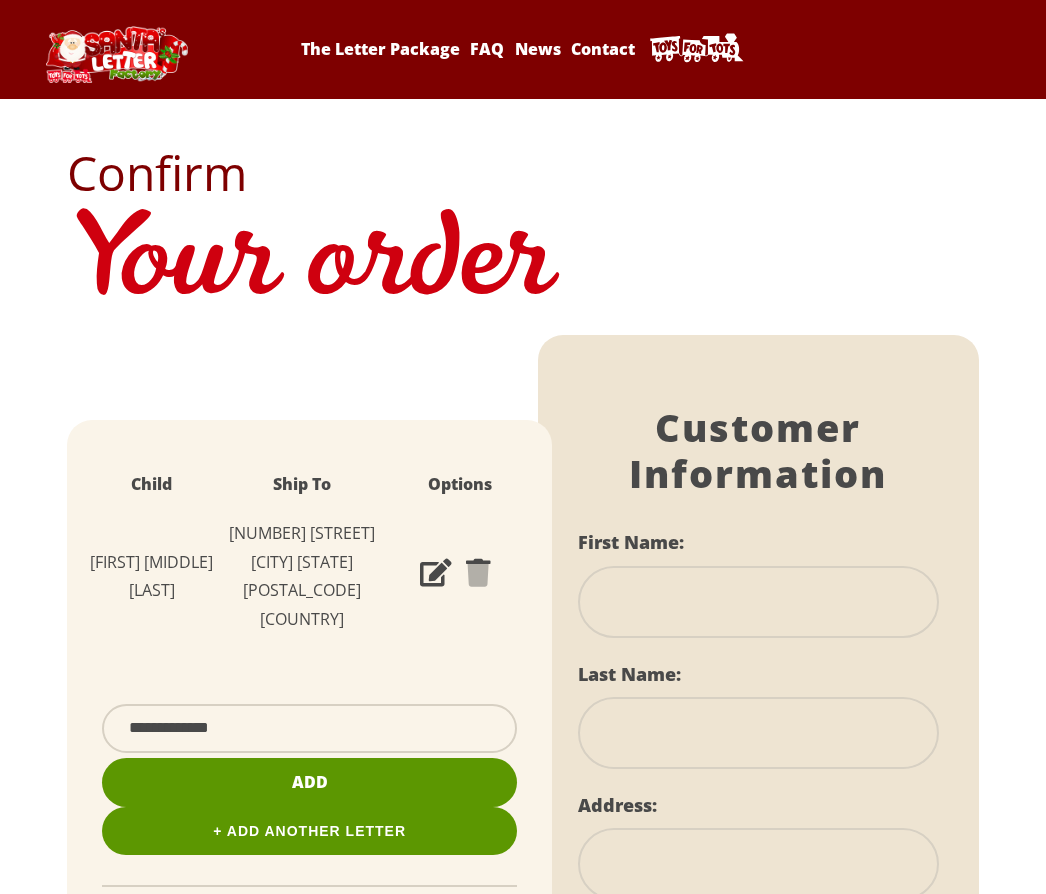 scroll, scrollTop: 0, scrollLeft: 0, axis: both 